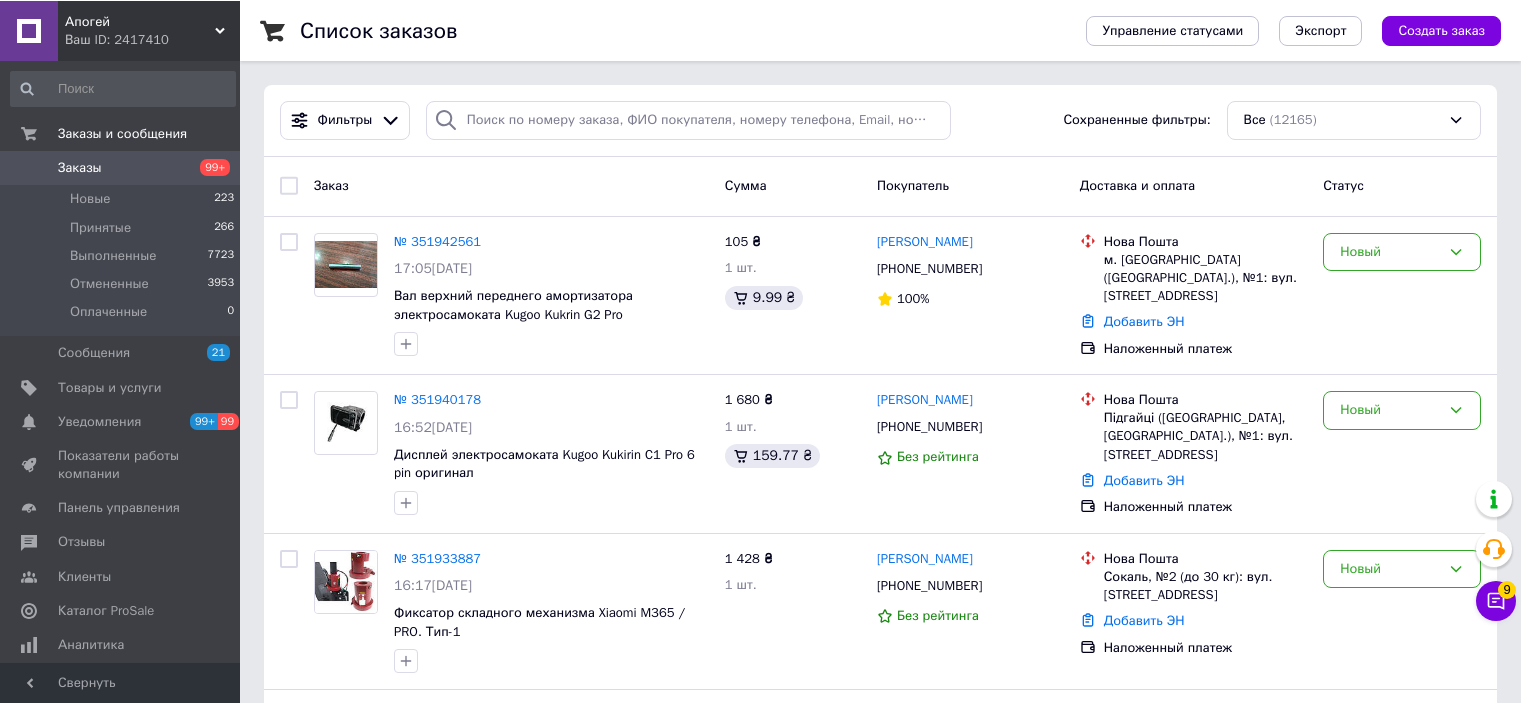 scroll, scrollTop: 0, scrollLeft: 0, axis: both 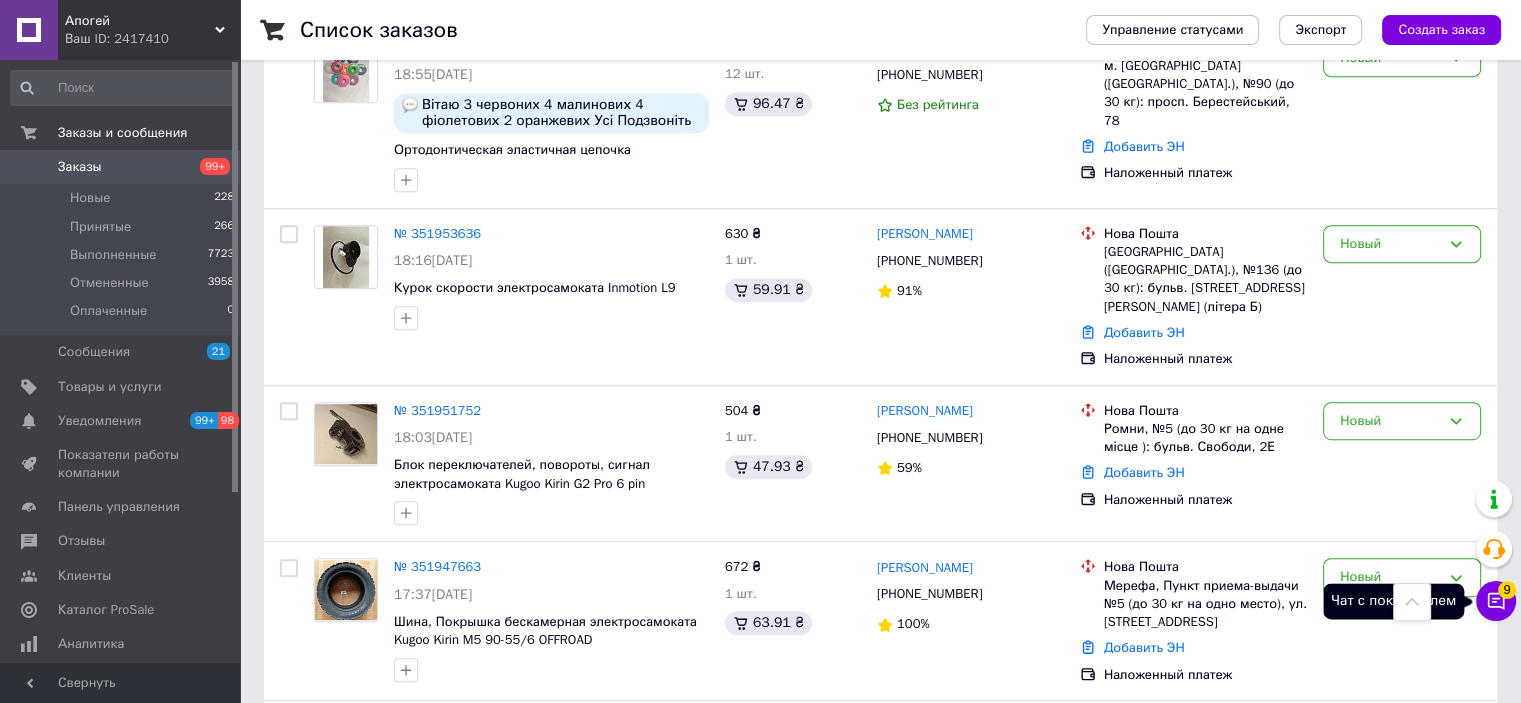 click on "Чат с покупателем 9" at bounding box center [1496, 601] 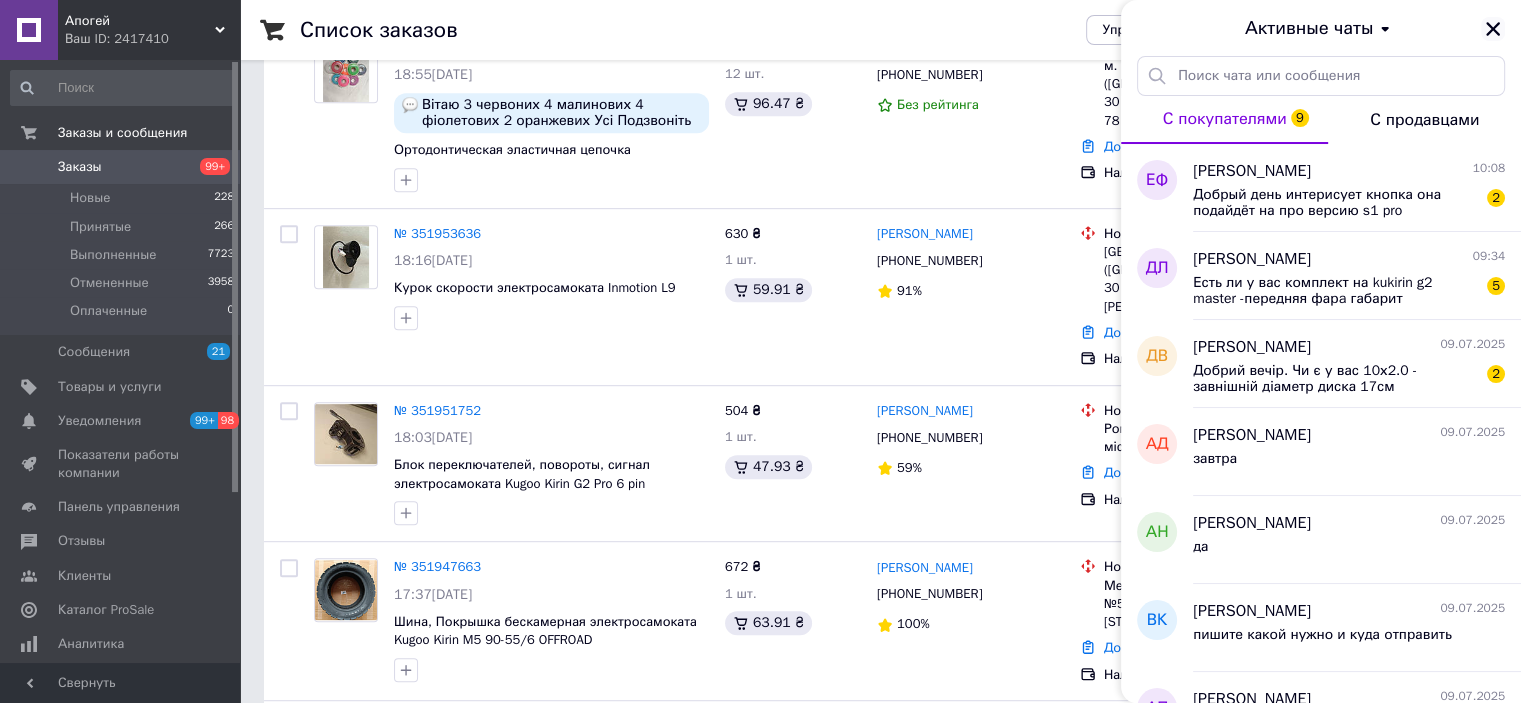 click 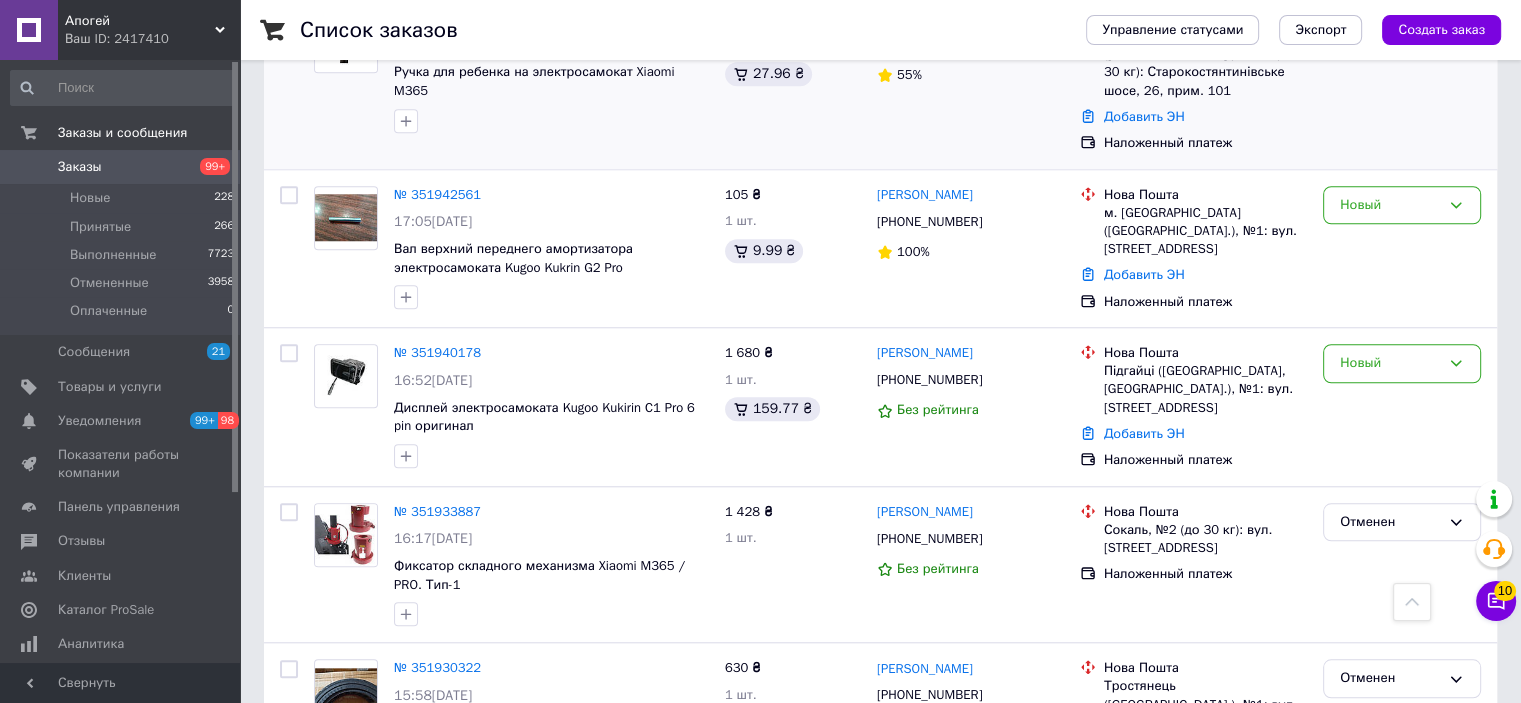 scroll, scrollTop: 1700, scrollLeft: 0, axis: vertical 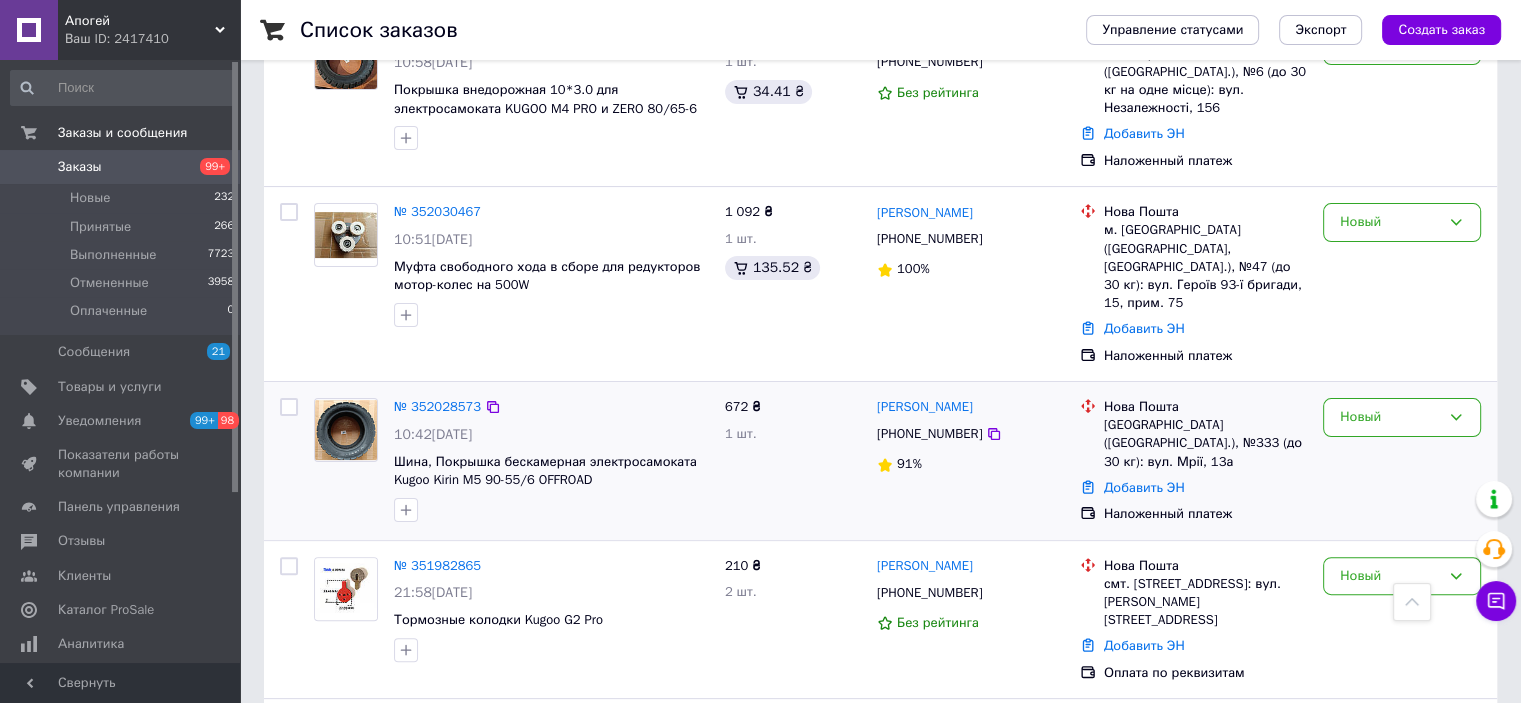 click on "Антон Чичварин" at bounding box center (925, 407) 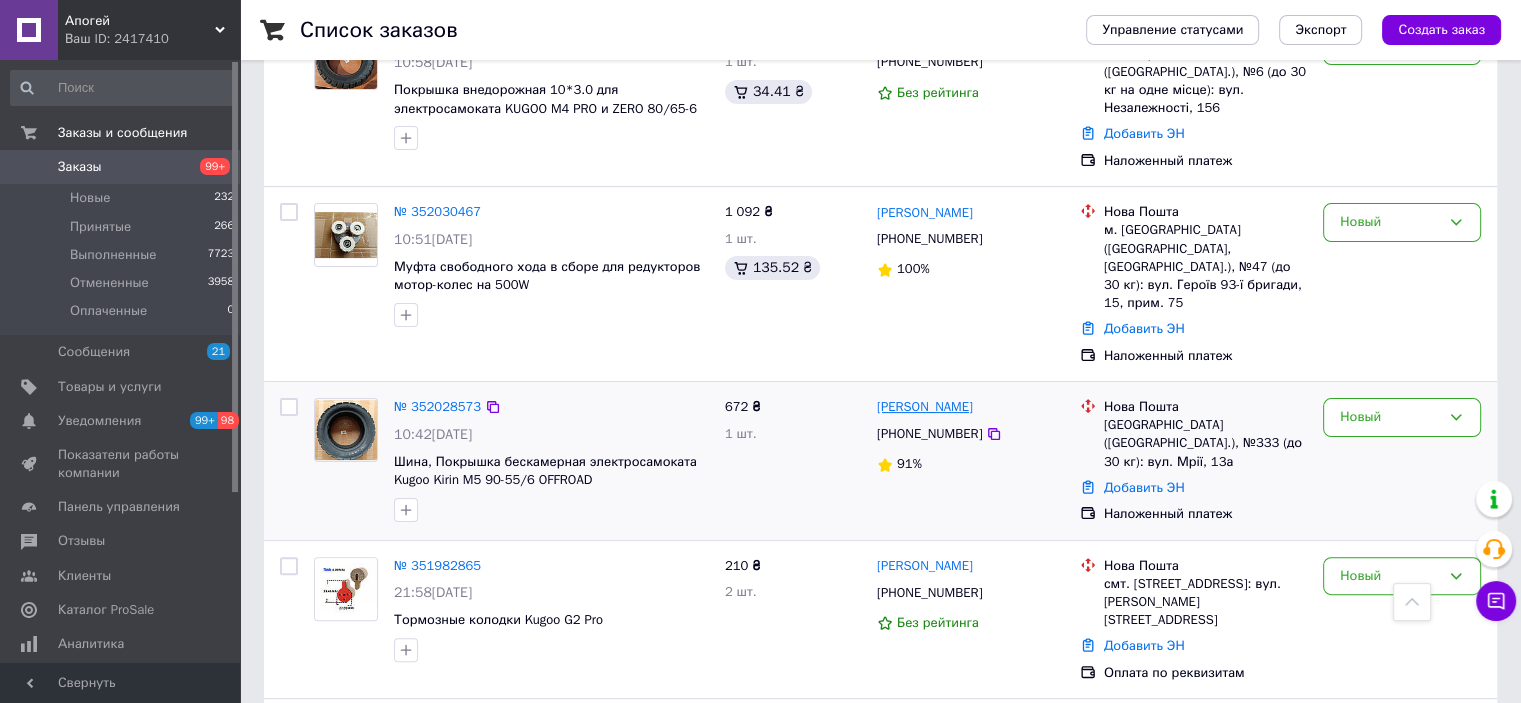 click on "Антон Чичварин" at bounding box center [925, 407] 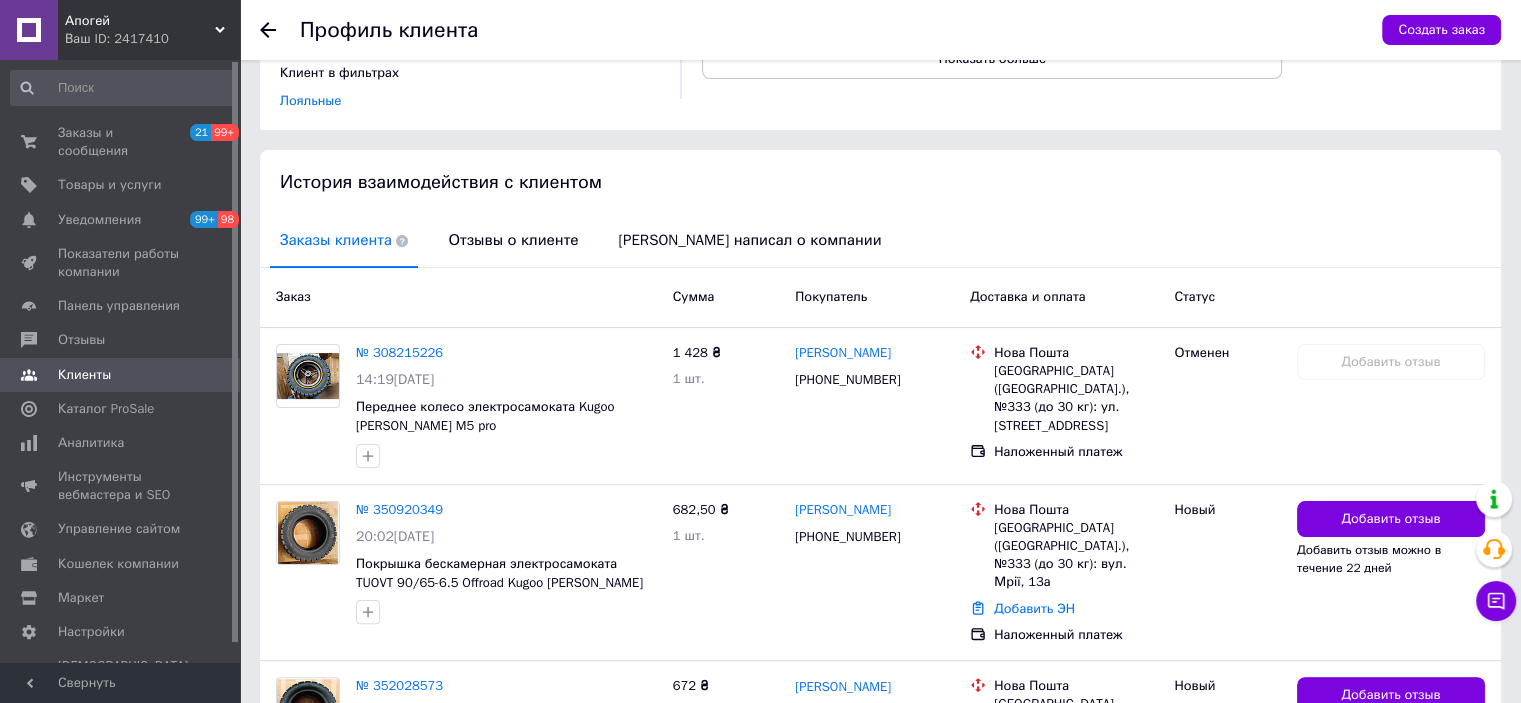 scroll, scrollTop: 472, scrollLeft: 0, axis: vertical 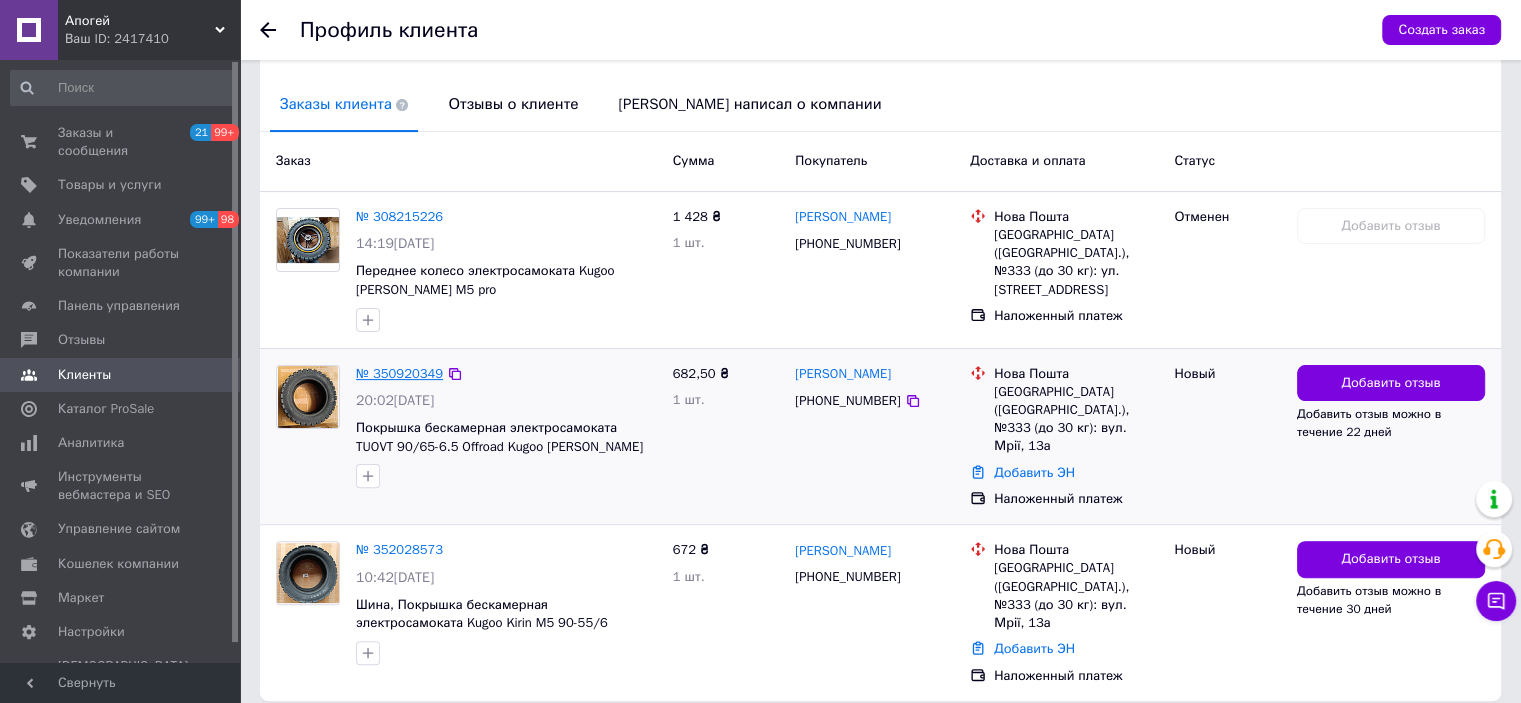click on "№ 350920349" at bounding box center [399, 373] 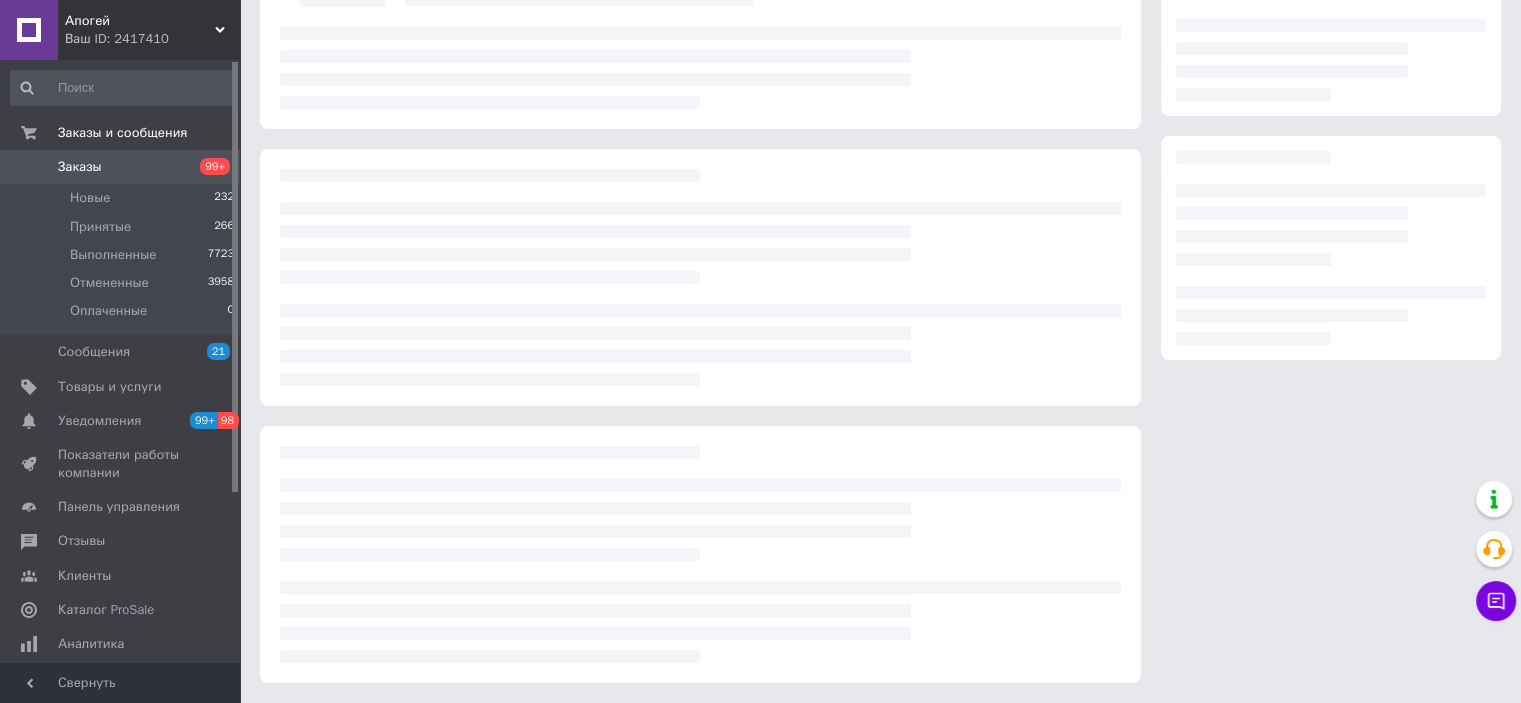 scroll, scrollTop: 0, scrollLeft: 0, axis: both 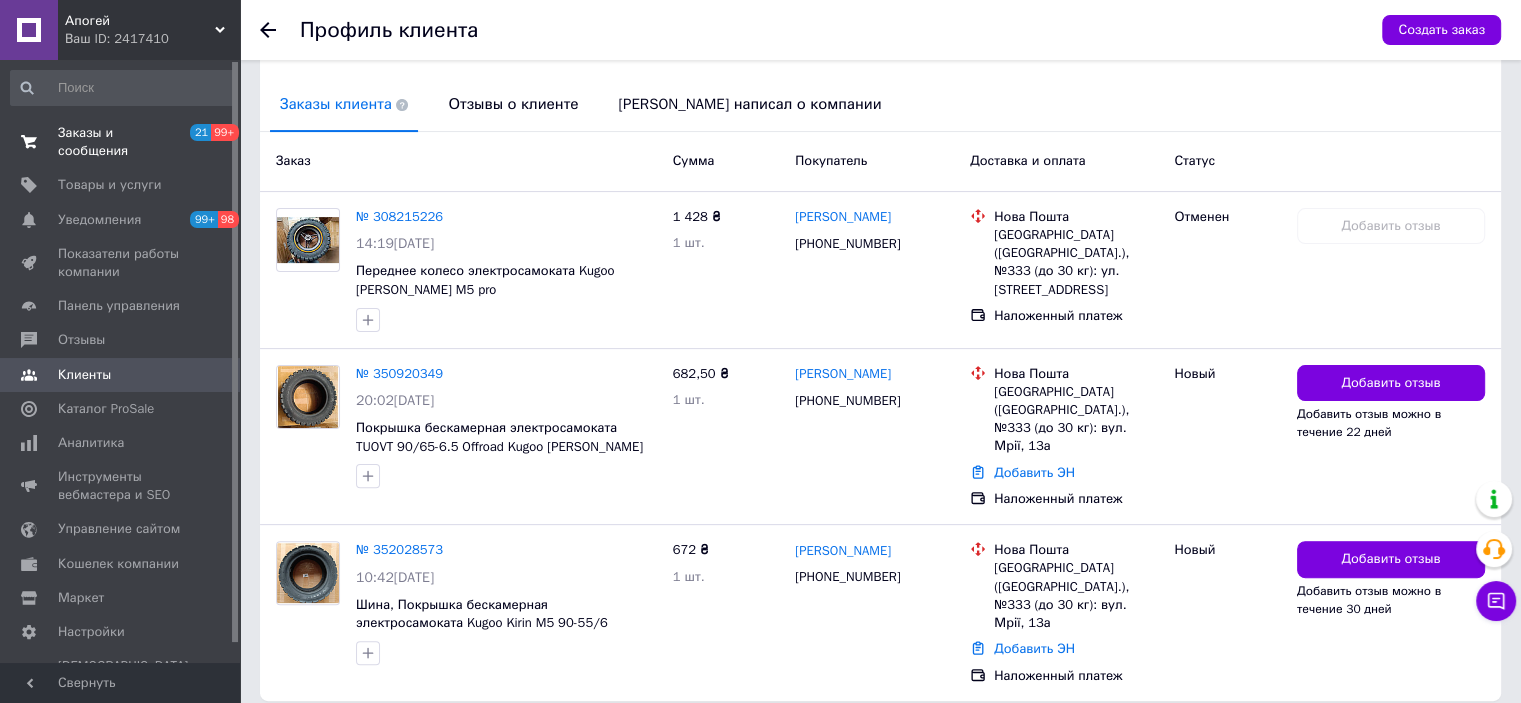 click on "Заказы и сообщения" at bounding box center [121, 142] 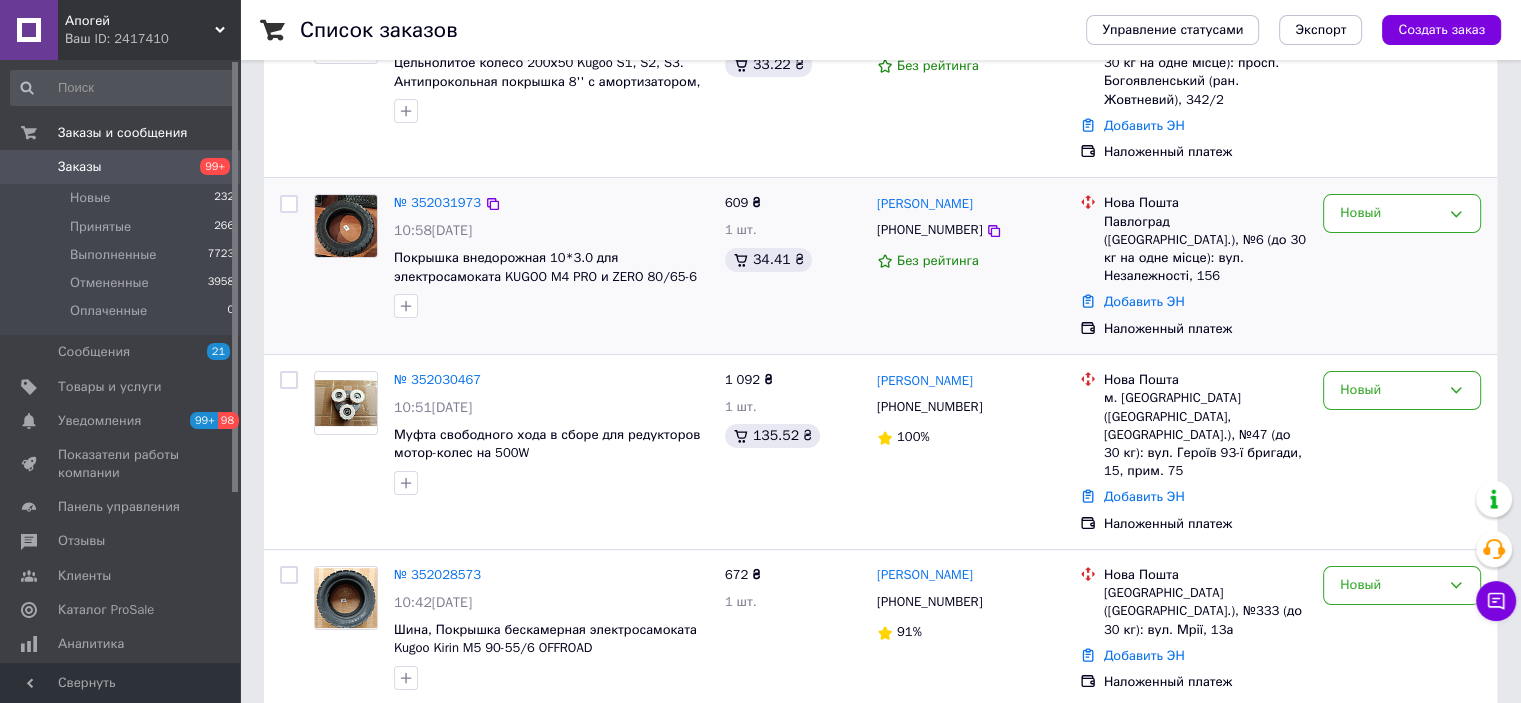 scroll, scrollTop: 300, scrollLeft: 0, axis: vertical 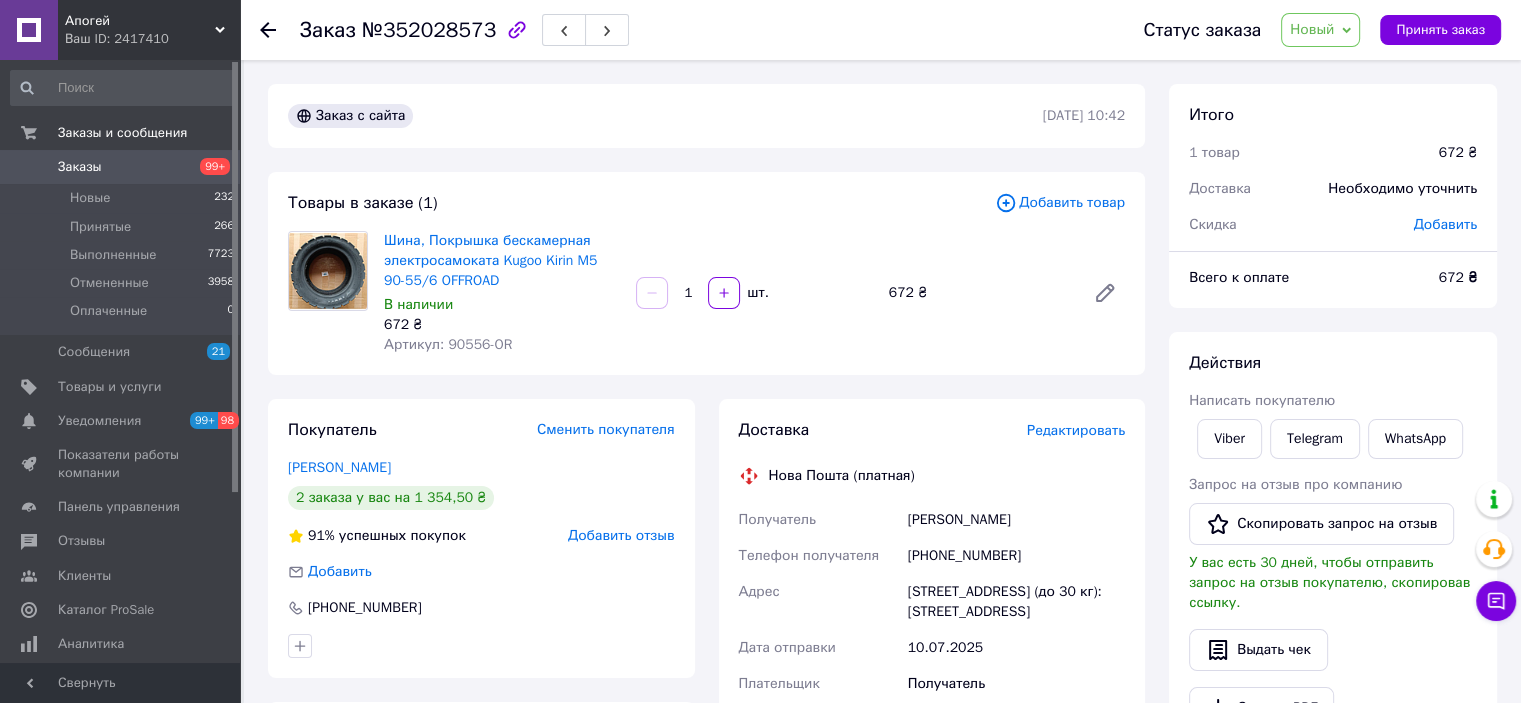 click on "[PERSON_NAME]" at bounding box center (1016, 520) 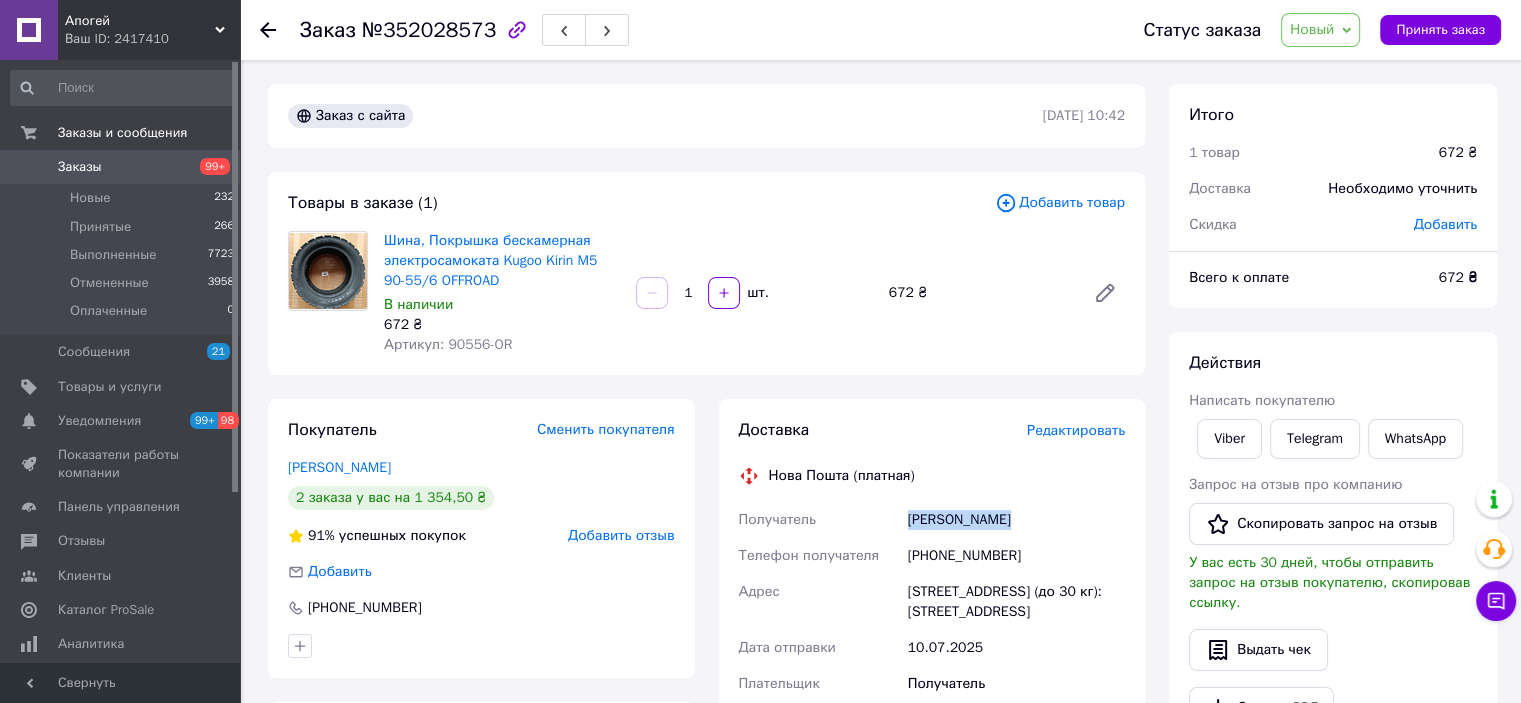 click on "Чичварин Антон" at bounding box center (1016, 520) 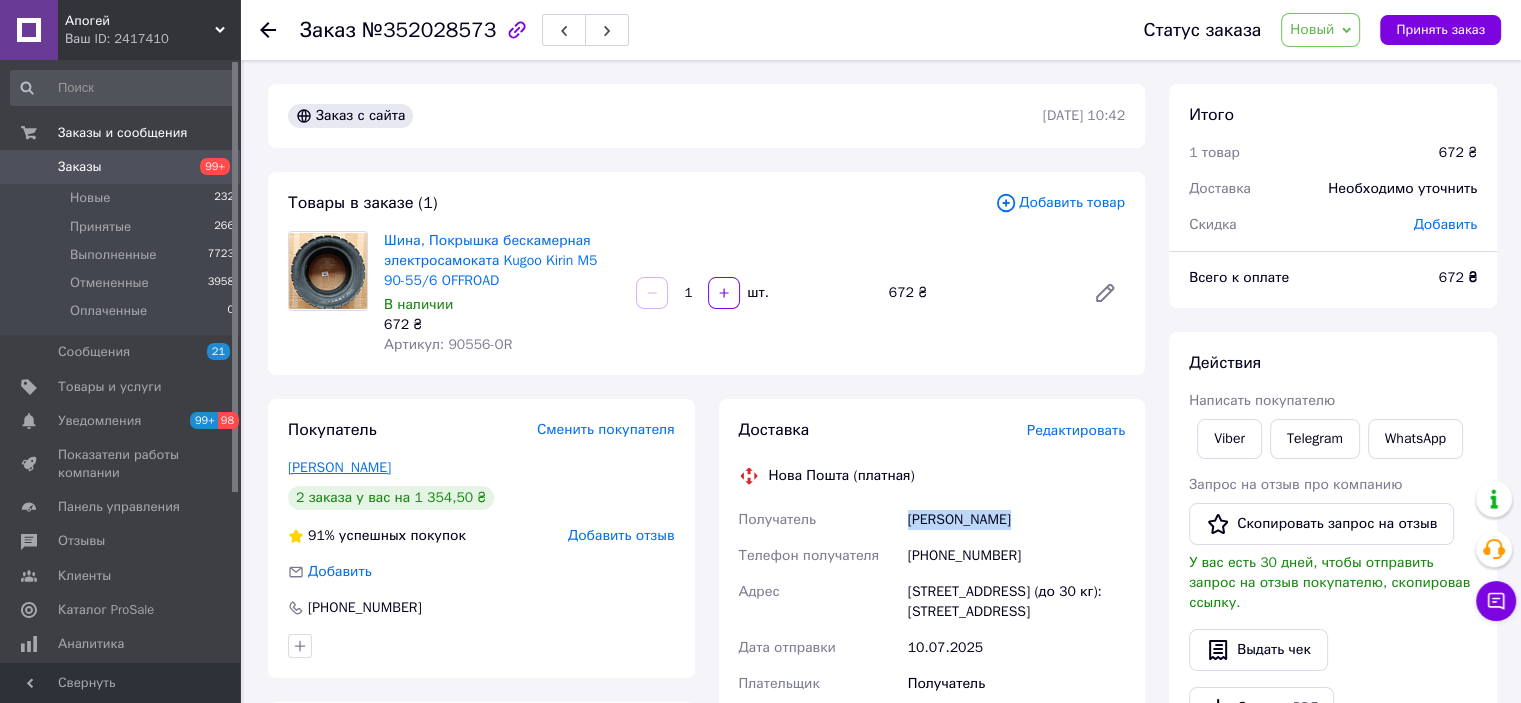 click on "Чичварин Антон" at bounding box center [339, 467] 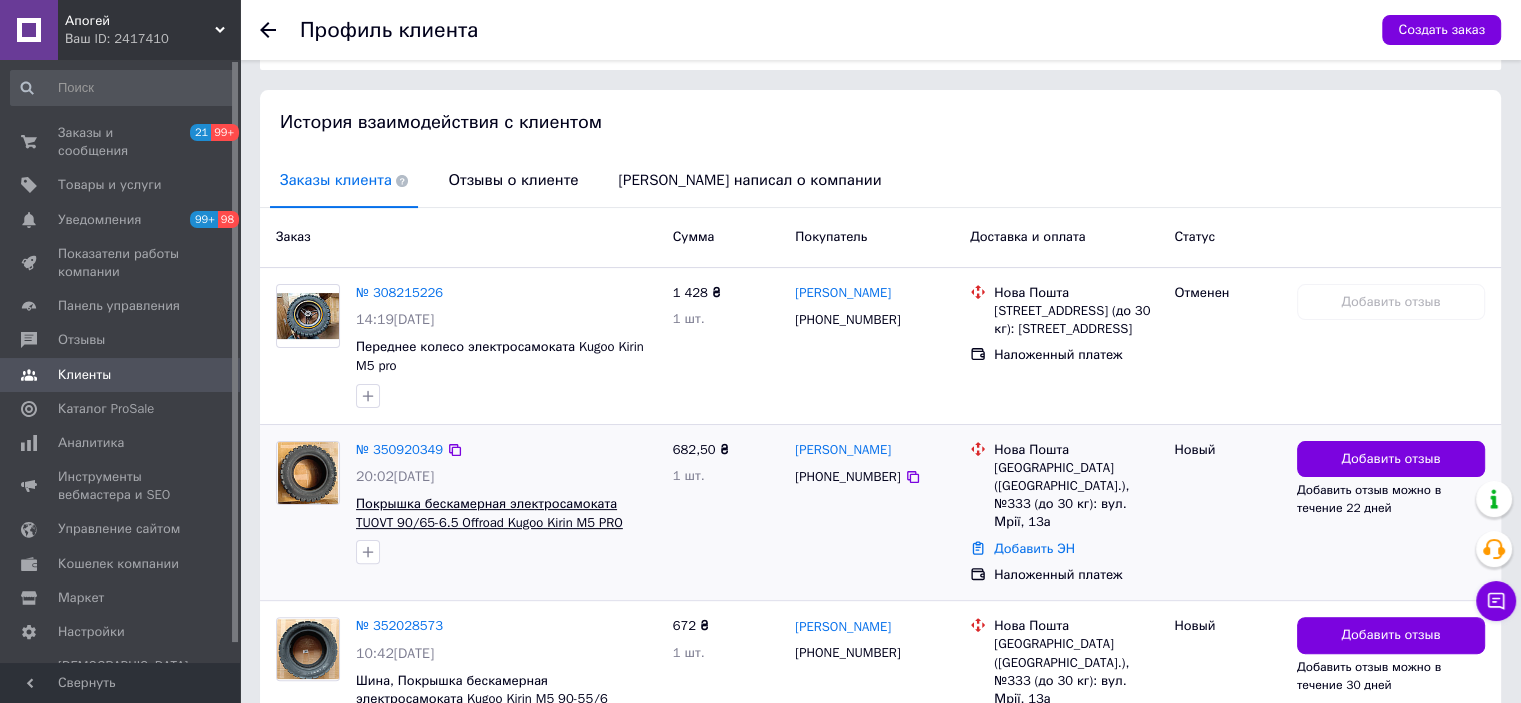 scroll, scrollTop: 472, scrollLeft: 0, axis: vertical 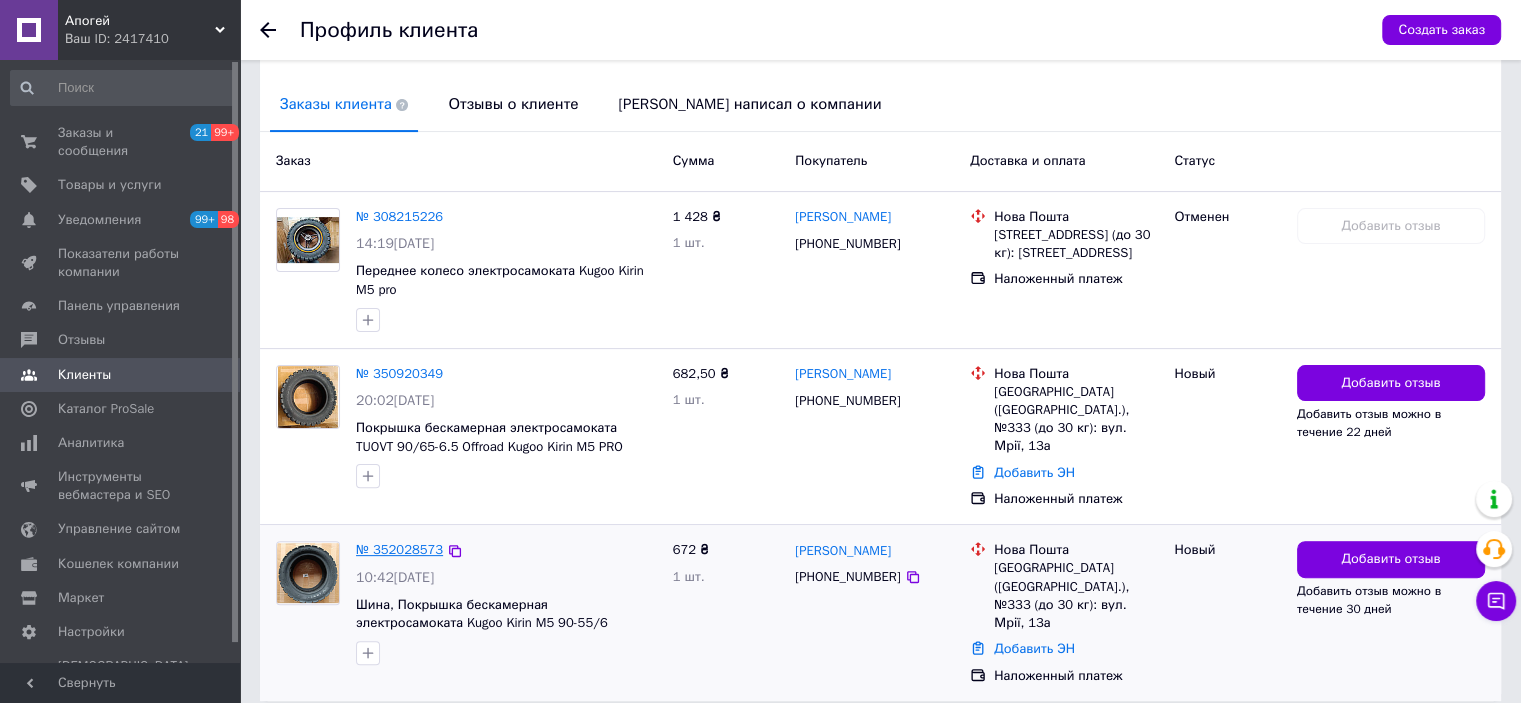 click on "№ 352028573" at bounding box center [399, 549] 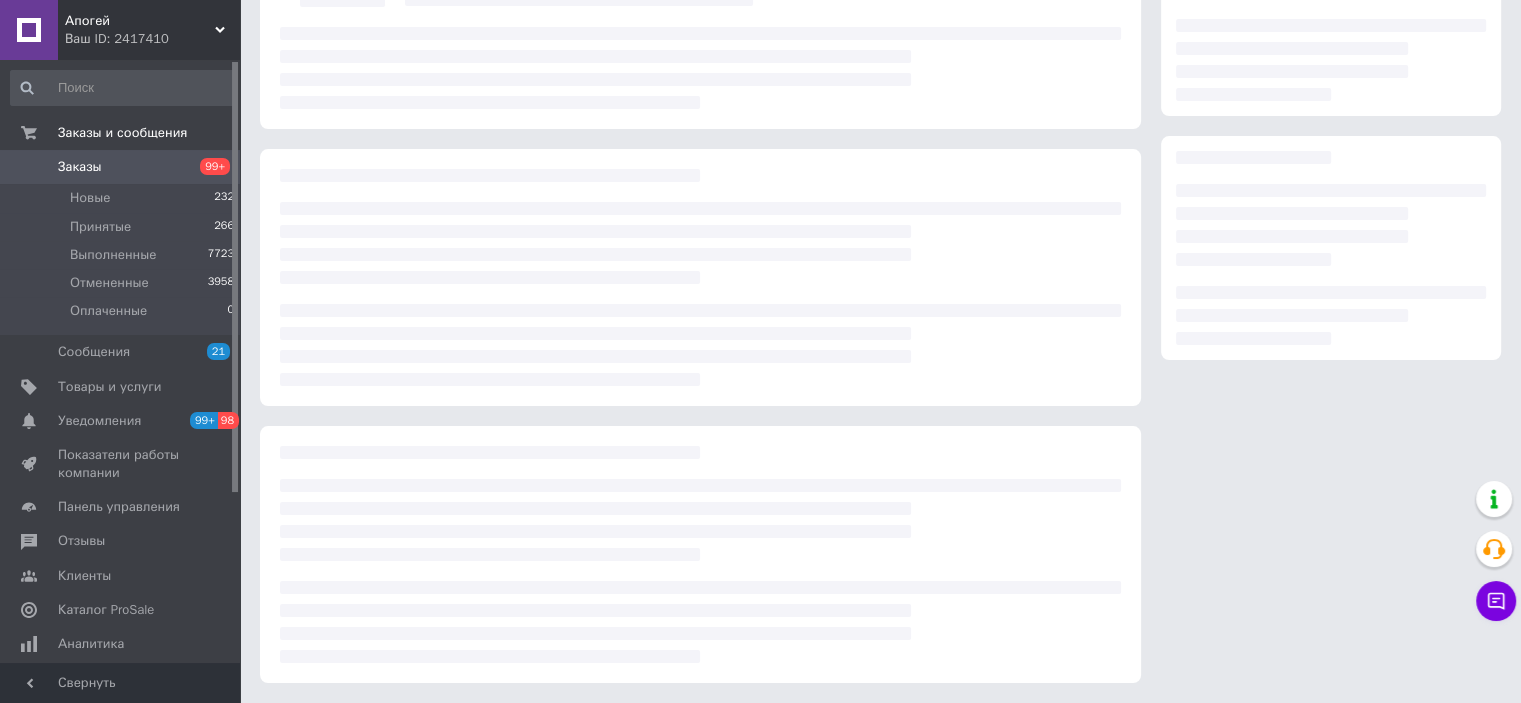 scroll, scrollTop: 0, scrollLeft: 0, axis: both 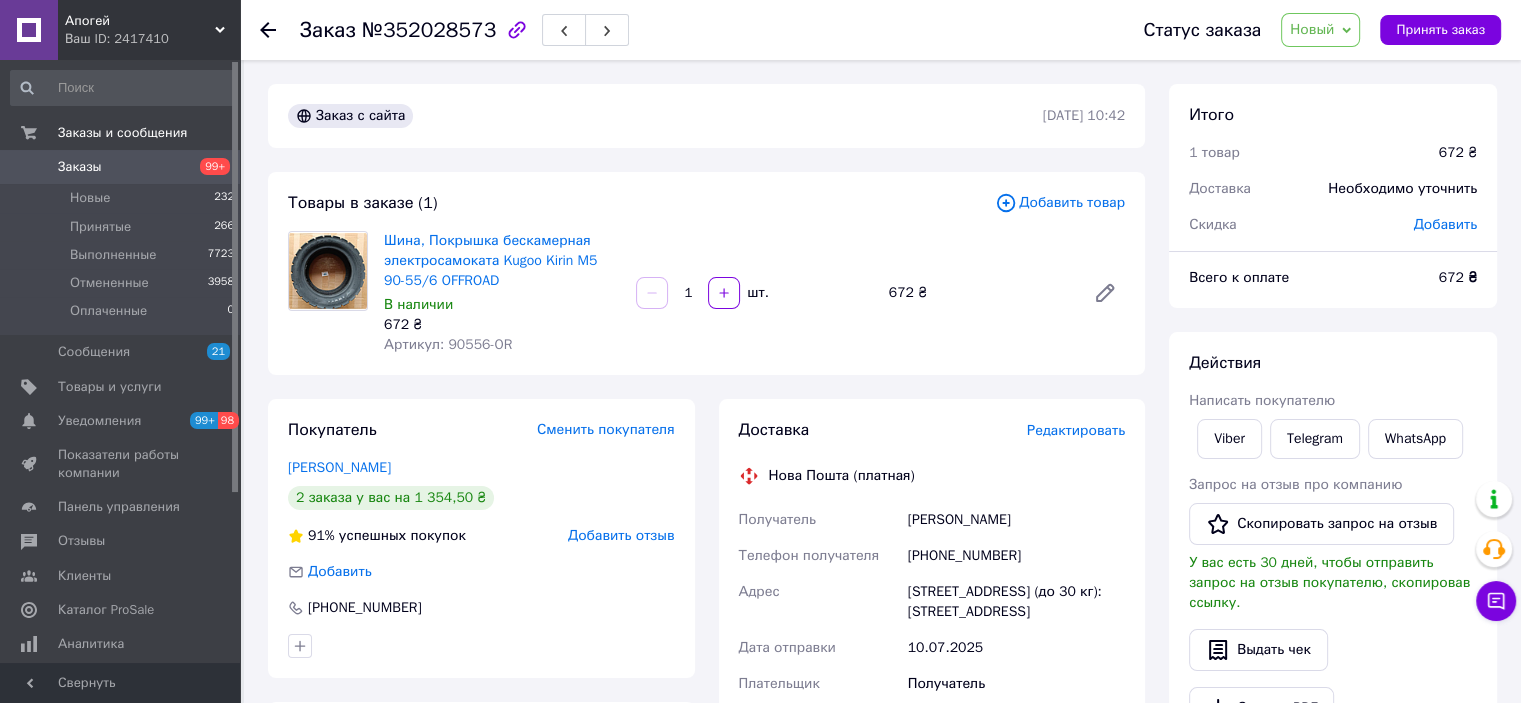 click on "Чичварин Антон" at bounding box center (1016, 520) 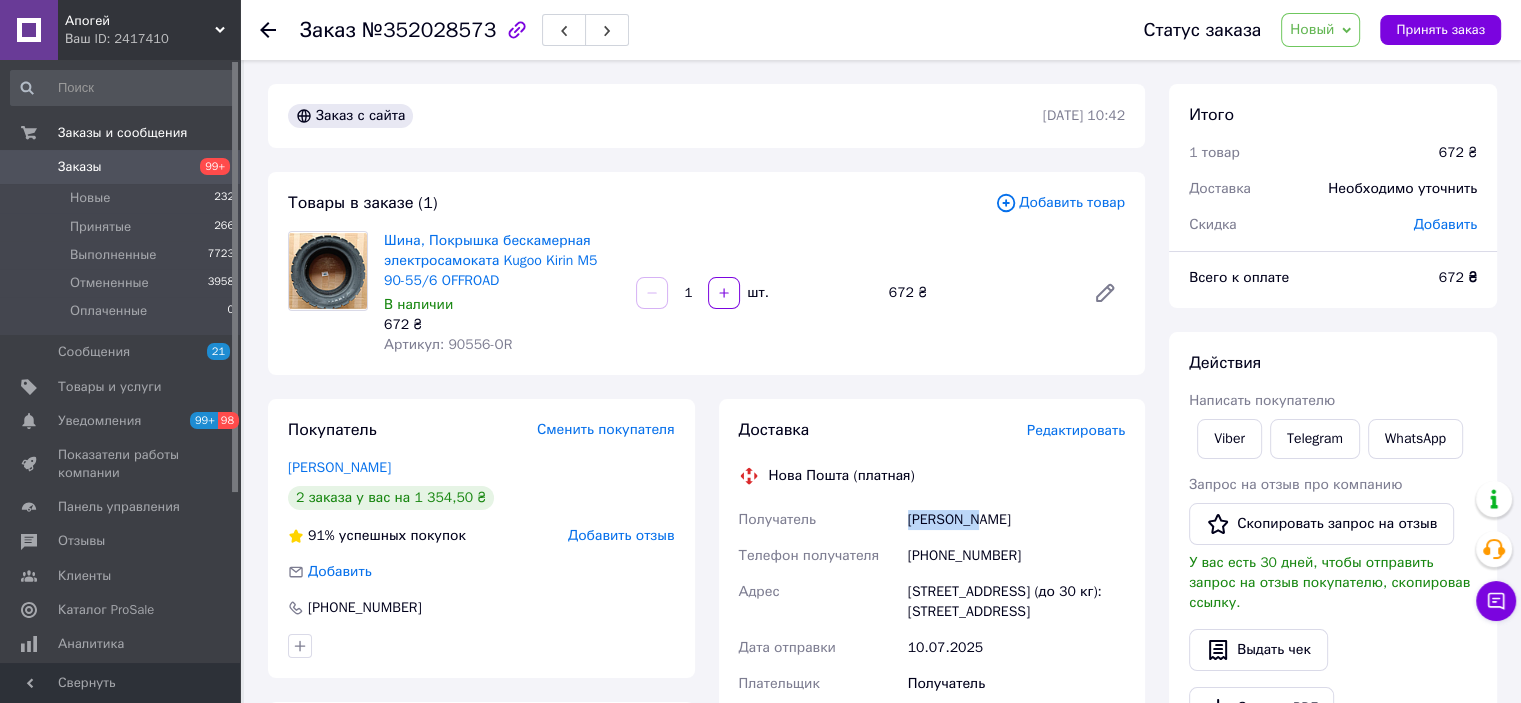 click on "Чичварин Антон" at bounding box center (1016, 520) 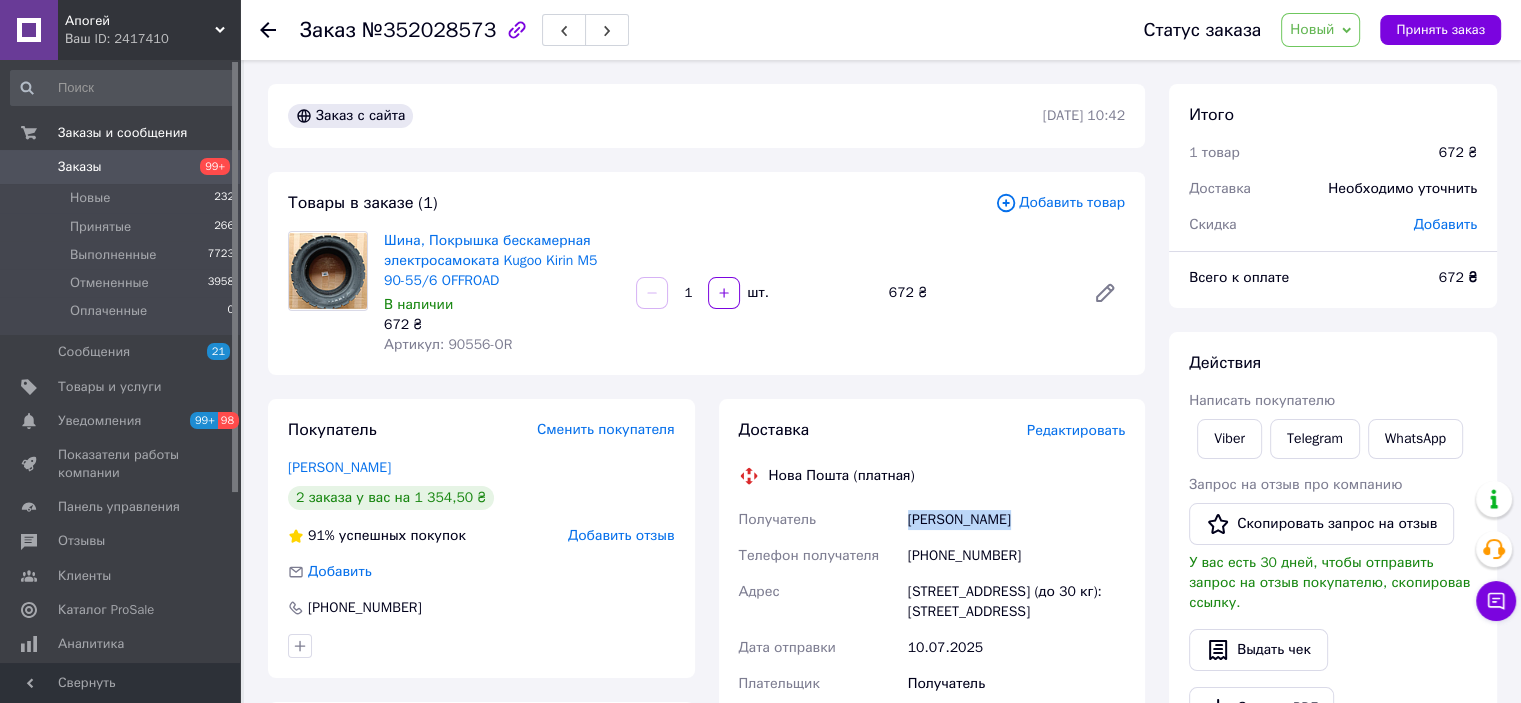 click on "Чичварин Антон" at bounding box center (1016, 520) 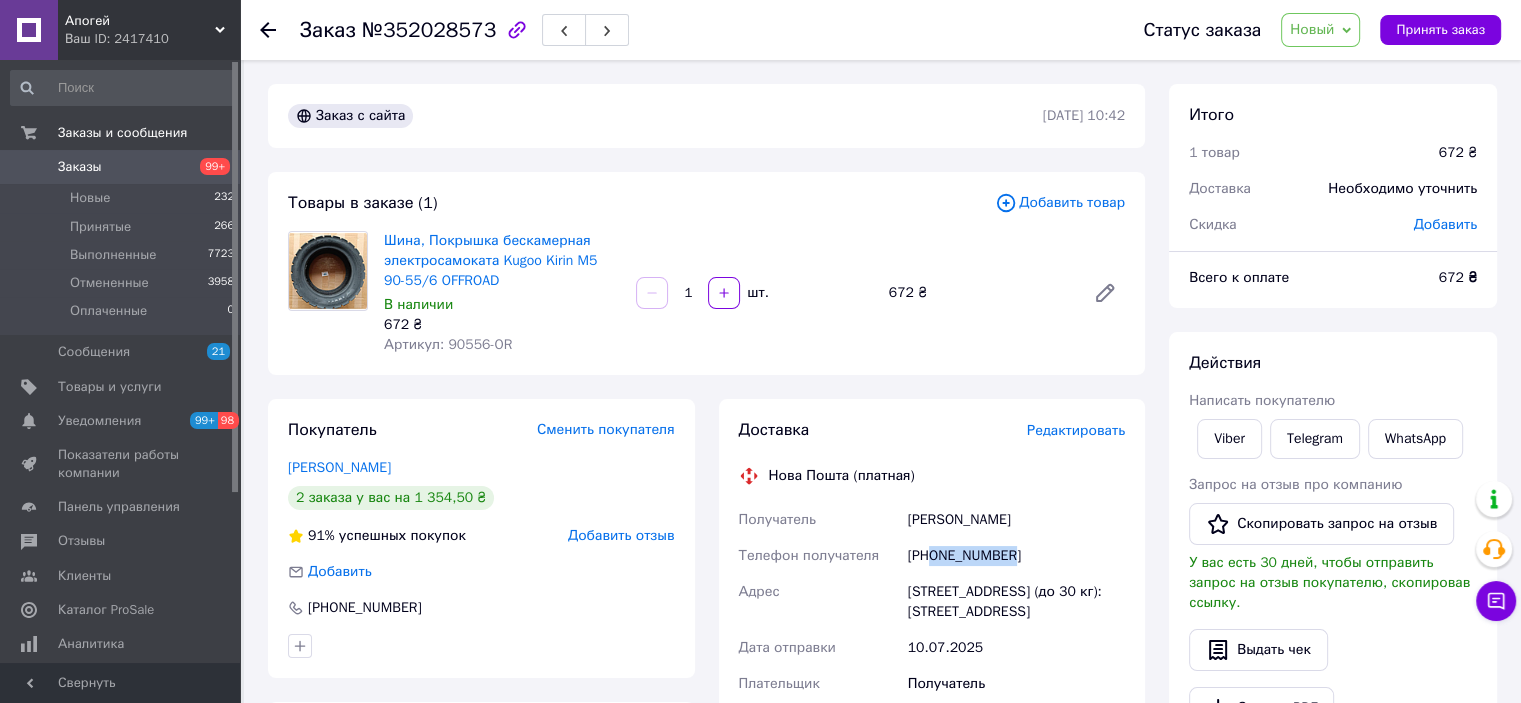 drag, startPoint x: 931, startPoint y: 555, endPoint x: 1041, endPoint y: 547, distance: 110.29053 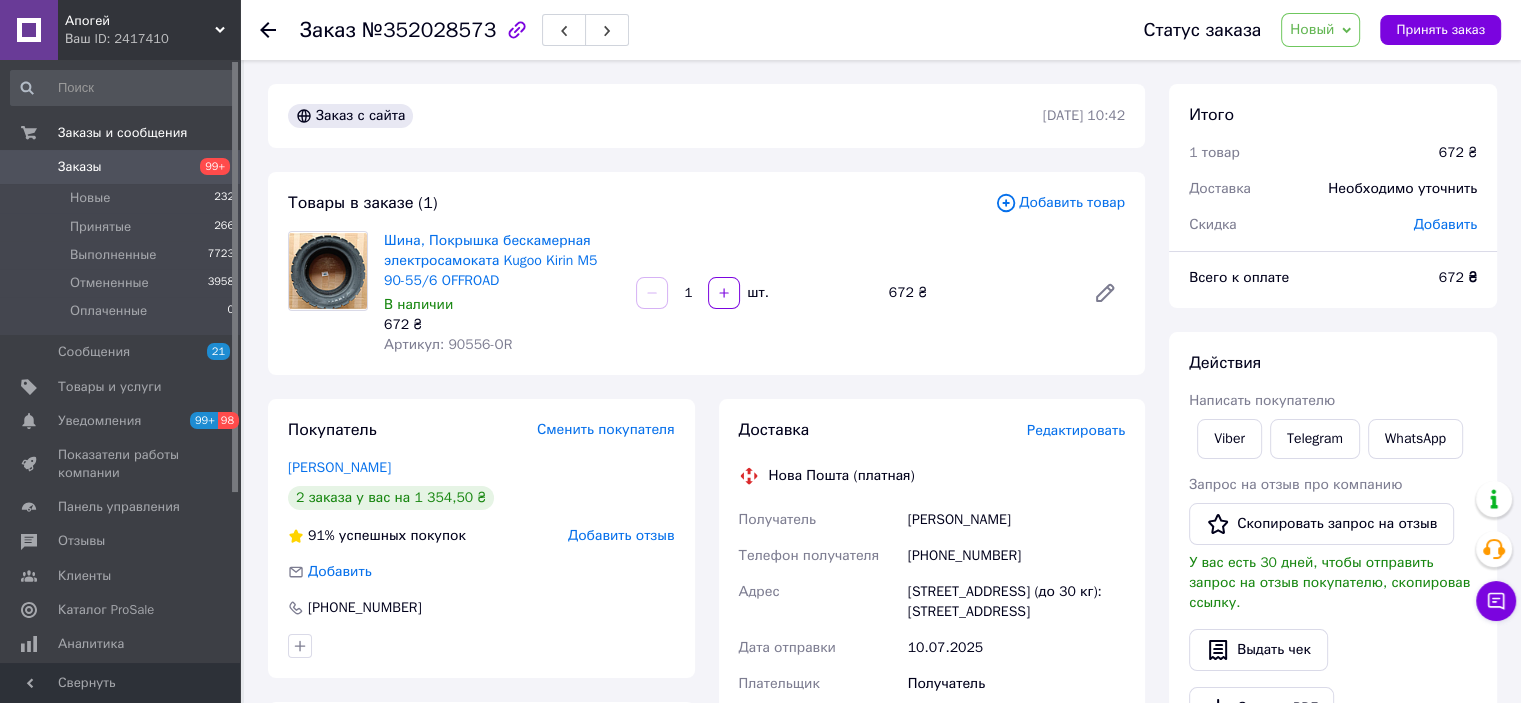 click on "г. Киев (Киевская обл.), №333 (до 30 кг): ул. Мечты, 13а" at bounding box center [1016, 602] 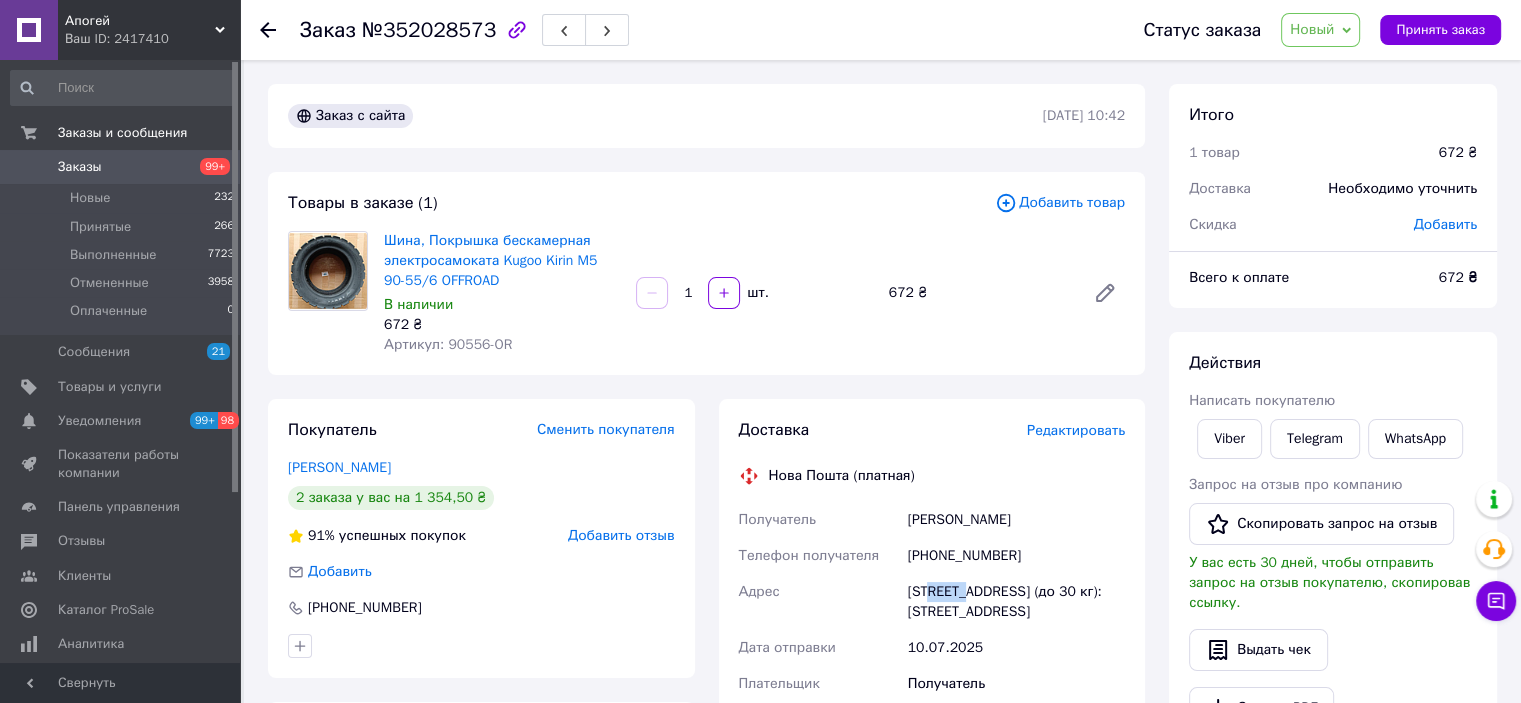 click on "г. Киев (Киевская обл.), №333 (до 30 кг): ул. Мечты, 13а" at bounding box center (1016, 602) 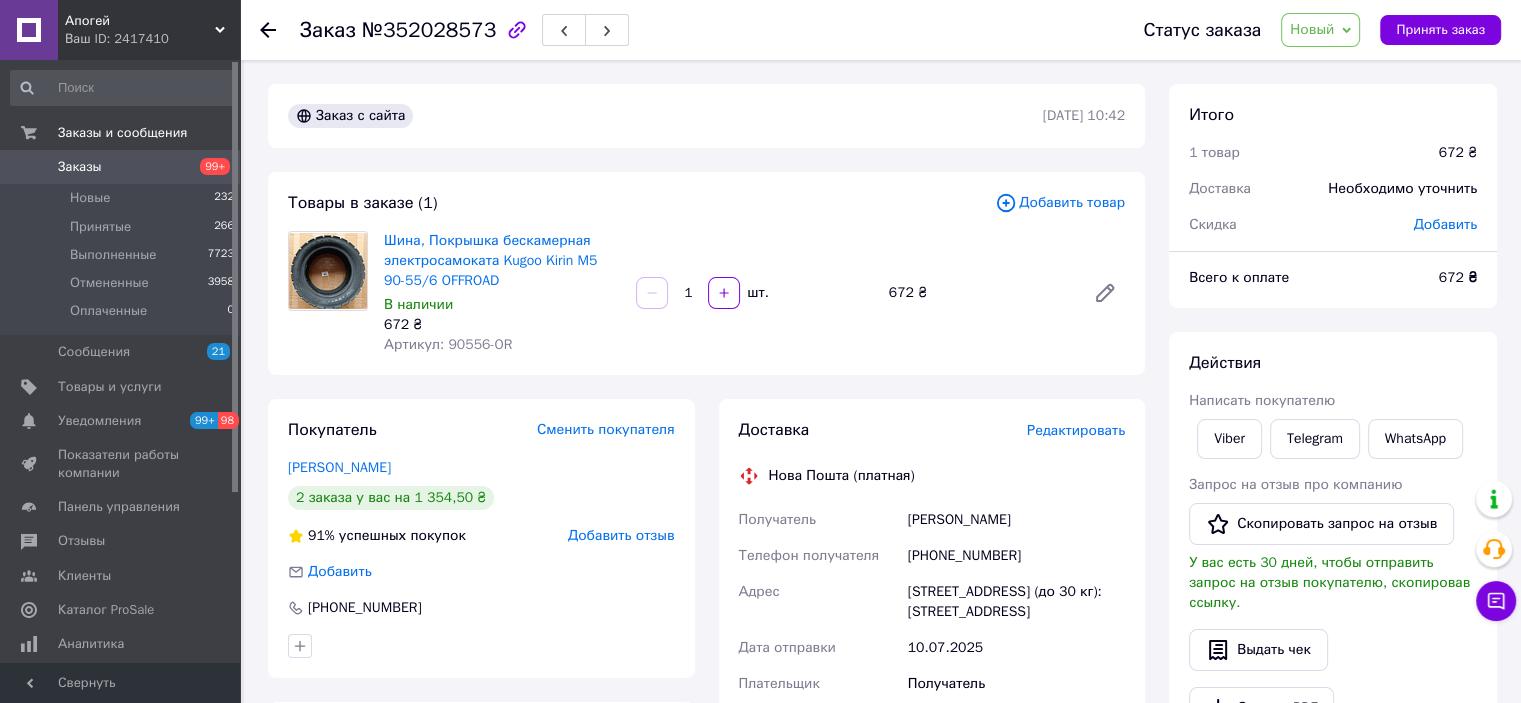 click on "г. Киев (Киевская обл.), №333 (до 30 кг): ул. Мечты, 13а" at bounding box center (1016, 602) 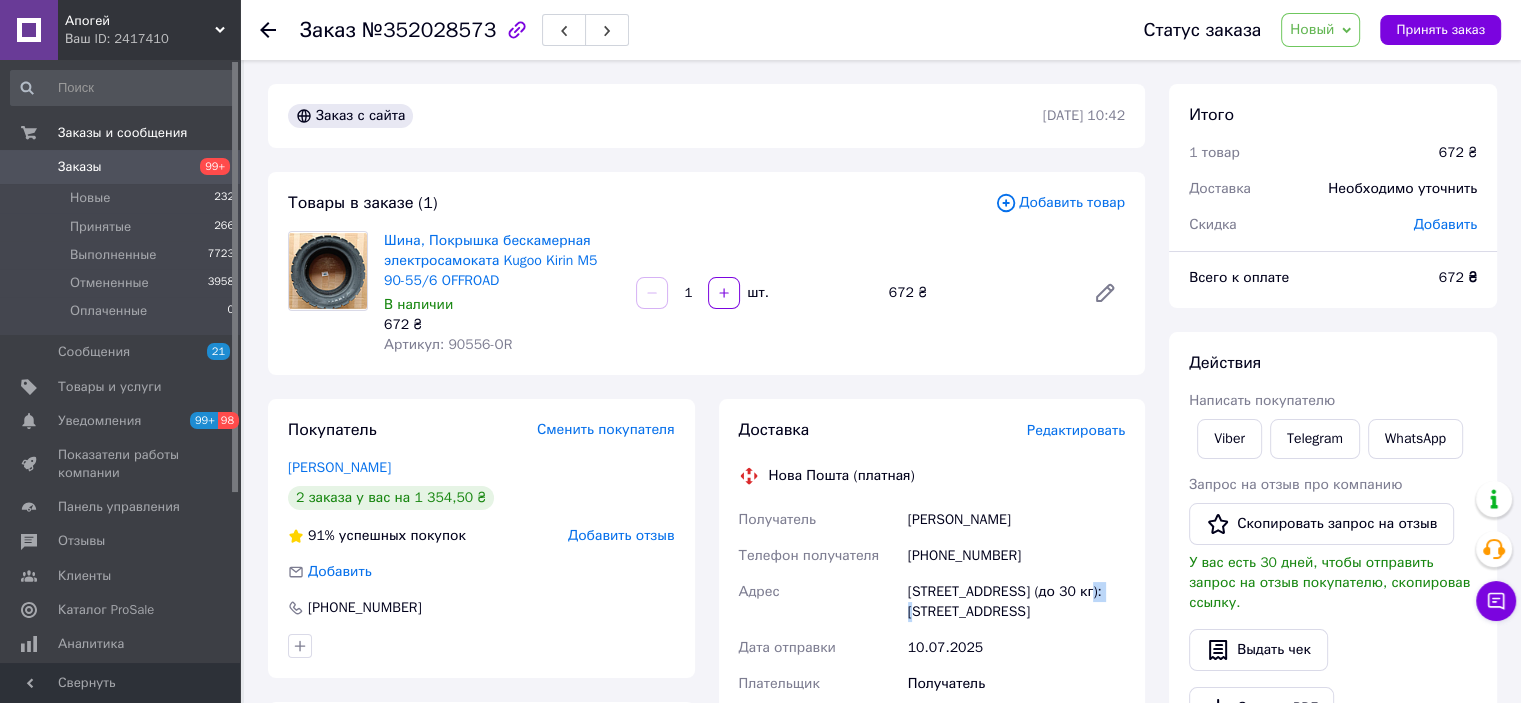 click on "г. Киев (Киевская обл.), №333 (до 30 кг): ул. Мечты, 13а" at bounding box center (1016, 602) 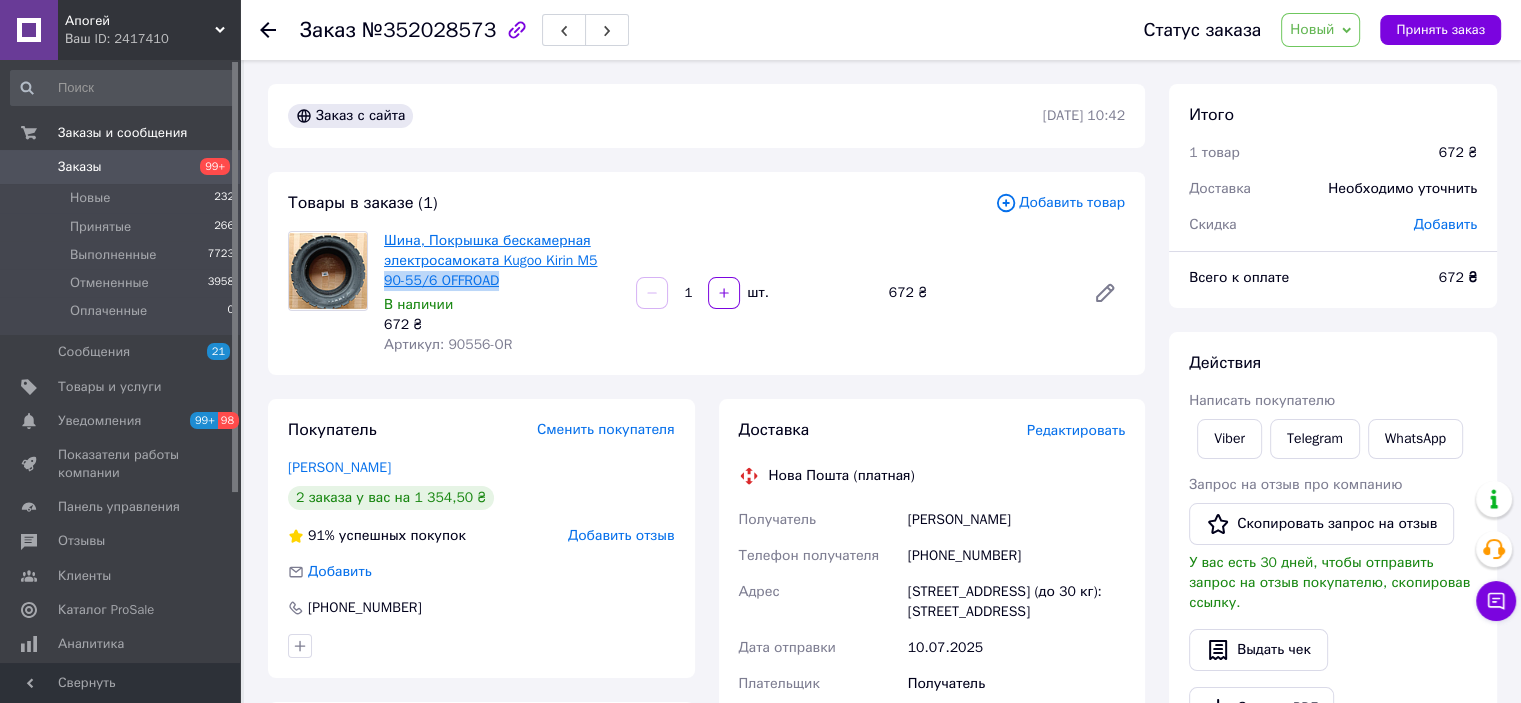 drag, startPoint x: 495, startPoint y: 275, endPoint x: 596, endPoint y: 265, distance: 101.49384 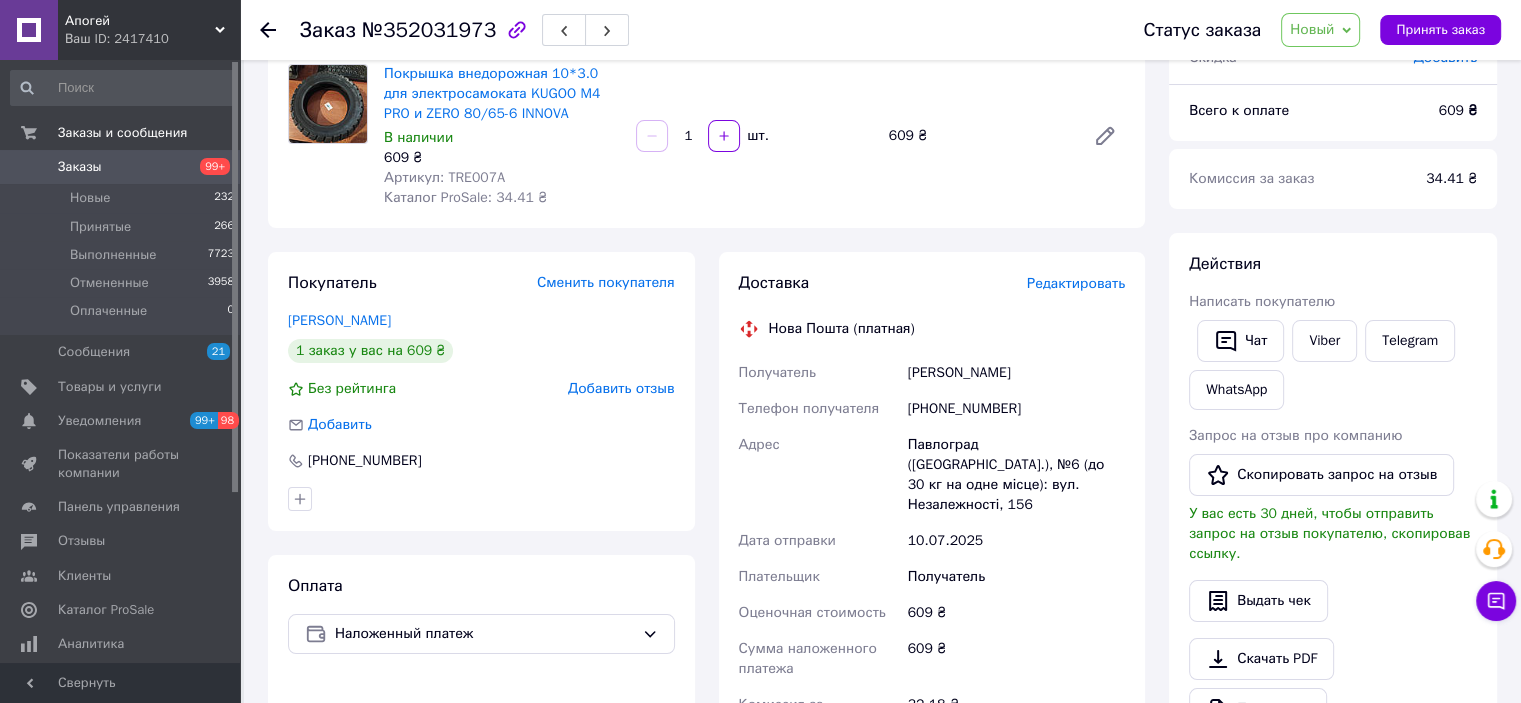 scroll, scrollTop: 200, scrollLeft: 0, axis: vertical 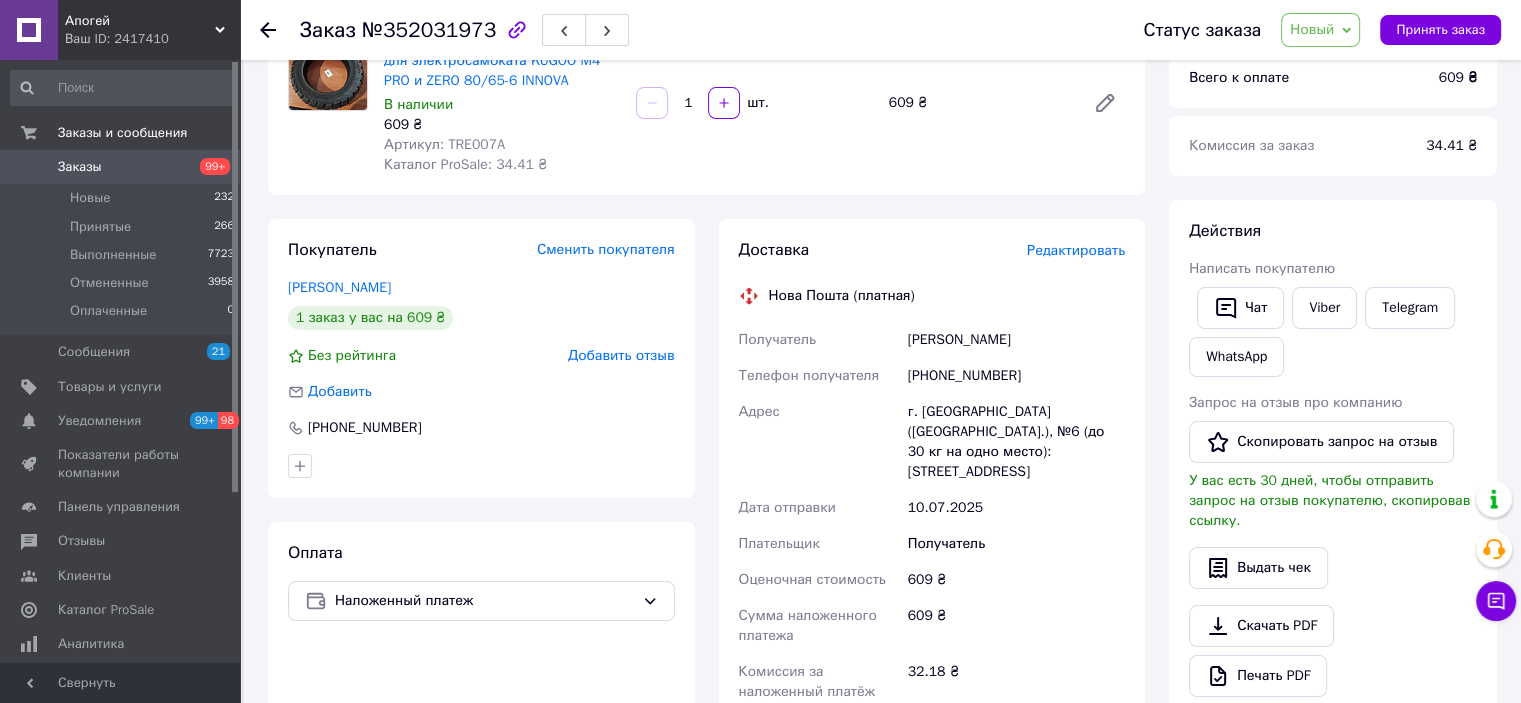 click on "[PERSON_NAME]" at bounding box center [1016, 340] 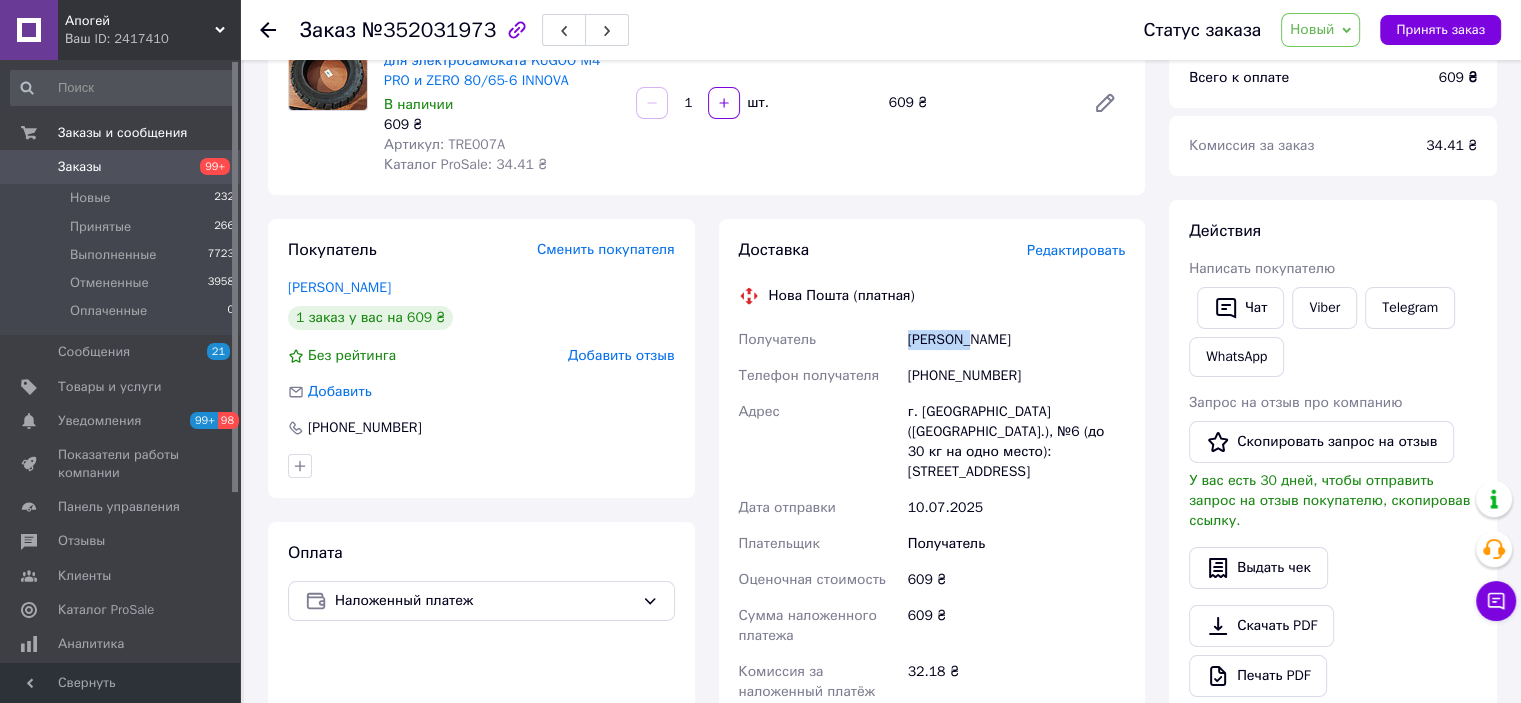 click on "[PERSON_NAME]" at bounding box center (1016, 340) 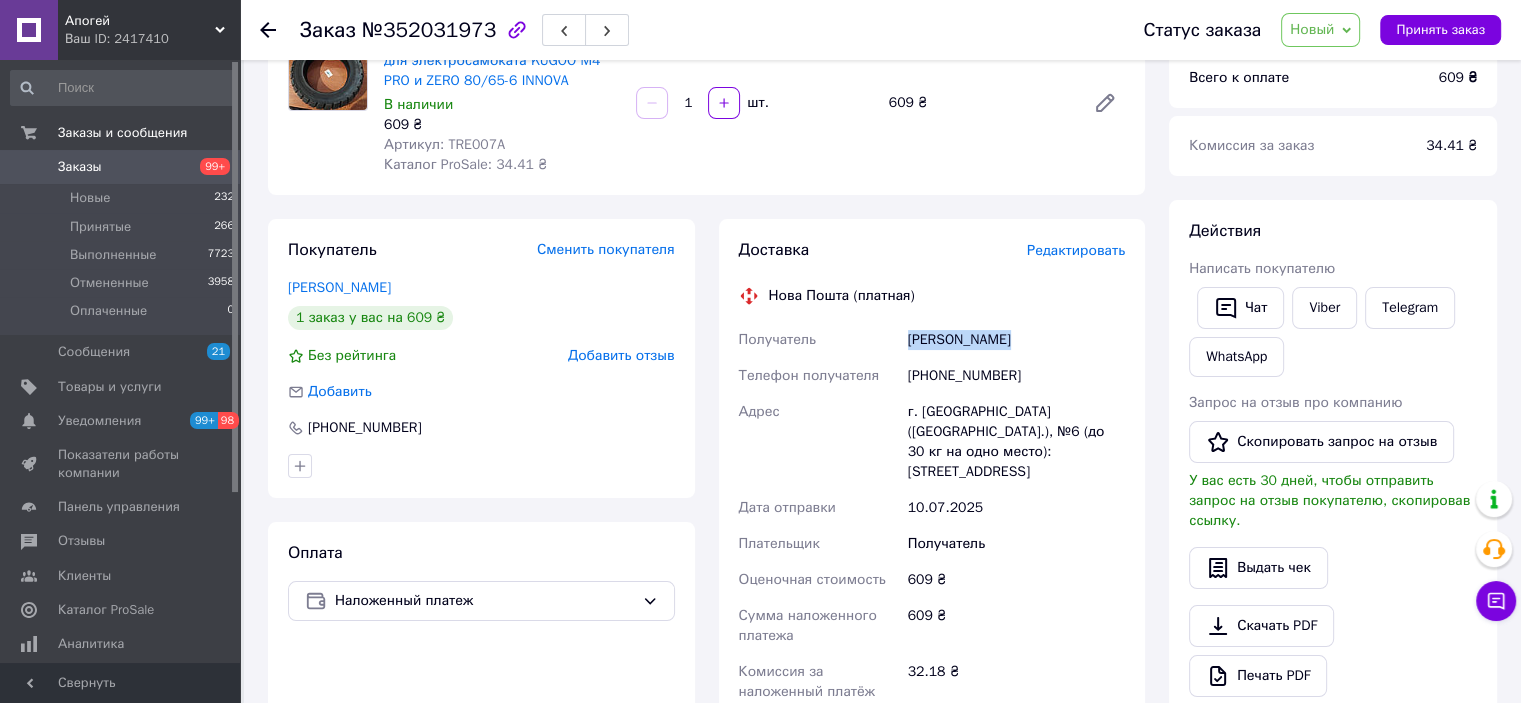 click on "[PERSON_NAME]" at bounding box center (1016, 340) 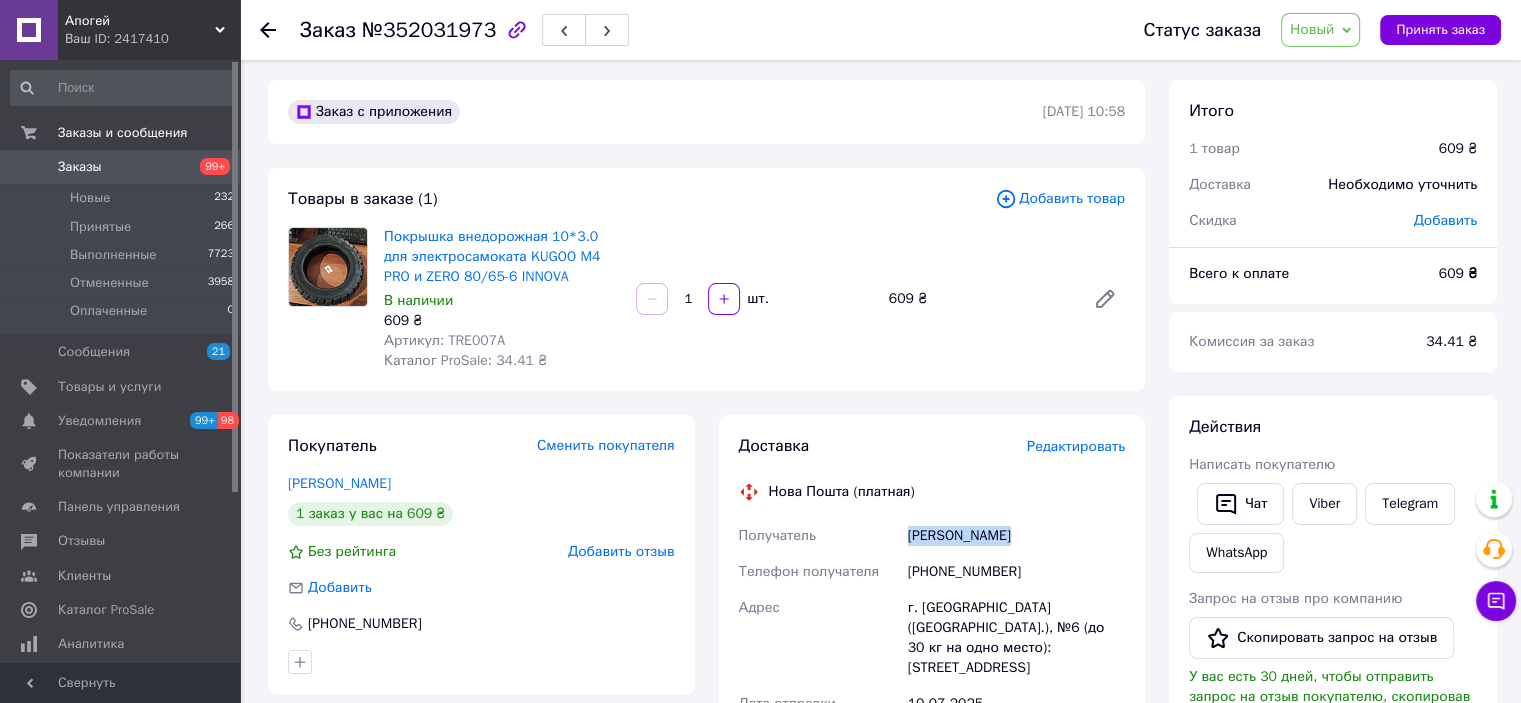 scroll, scrollTop: 0, scrollLeft: 0, axis: both 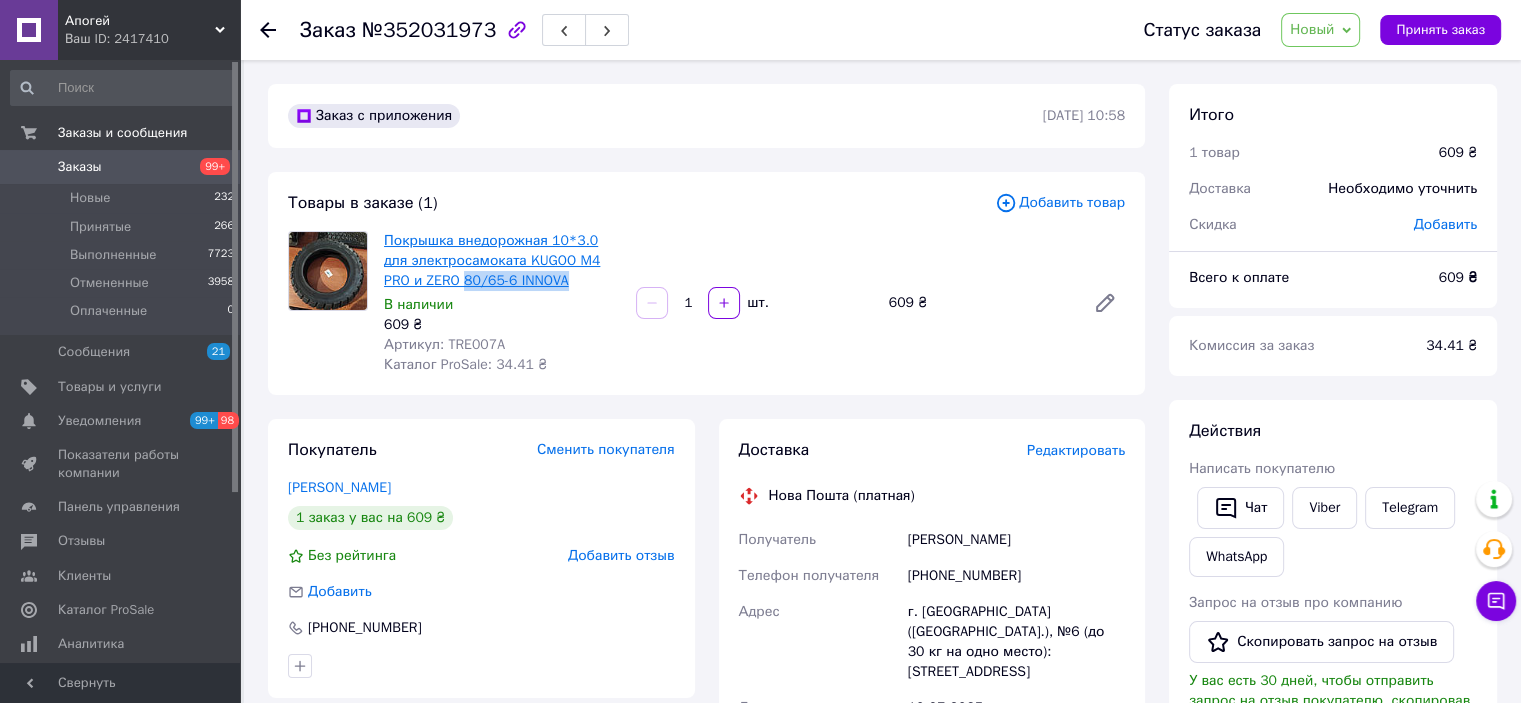 drag, startPoint x: 546, startPoint y: 283, endPoint x: 421, endPoint y: 286, distance: 125.035995 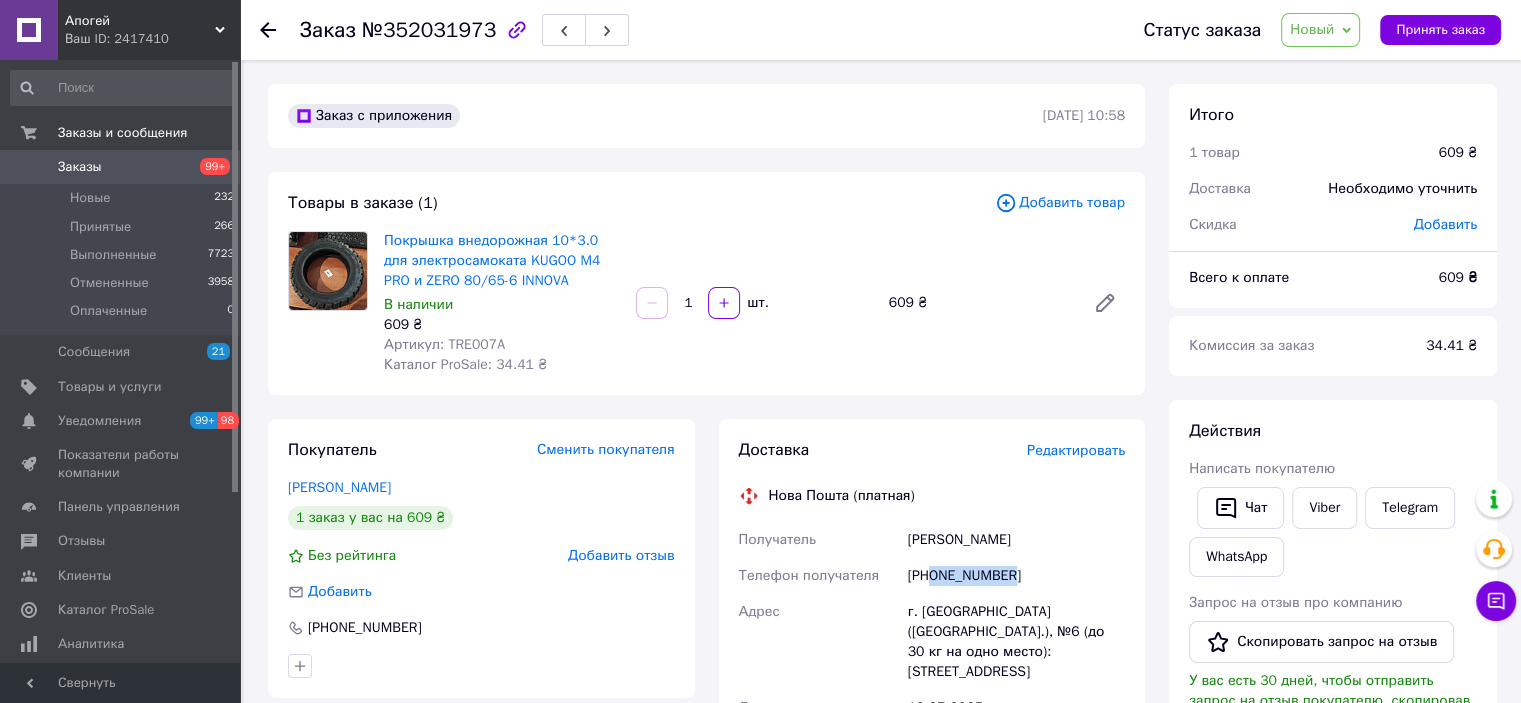 drag, startPoint x: 934, startPoint y: 576, endPoint x: 1028, endPoint y: 571, distance: 94.13288 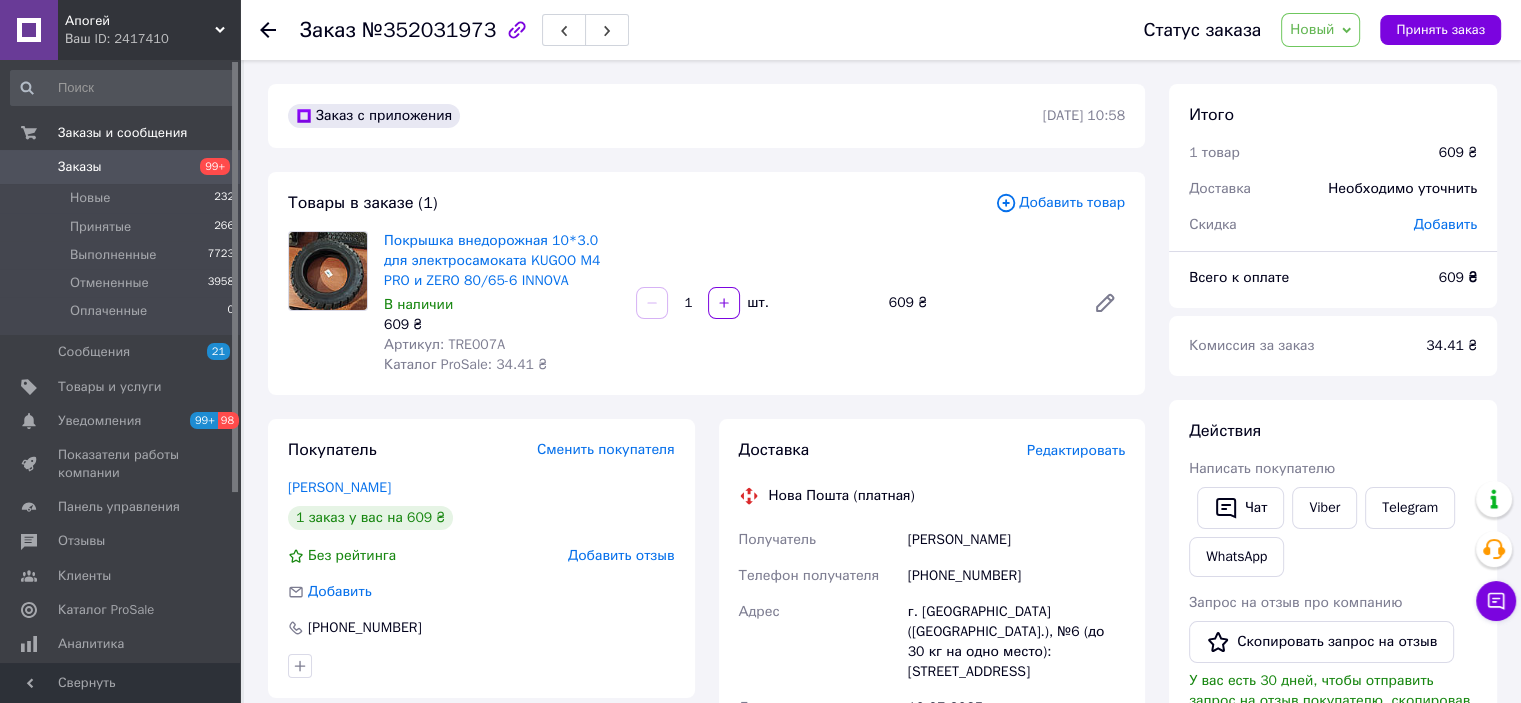 click on "г. [GEOGRAPHIC_DATA] ([GEOGRAPHIC_DATA].), №6 (до 30 кг на одно место): [STREET_ADDRESS]" at bounding box center (1016, 642) 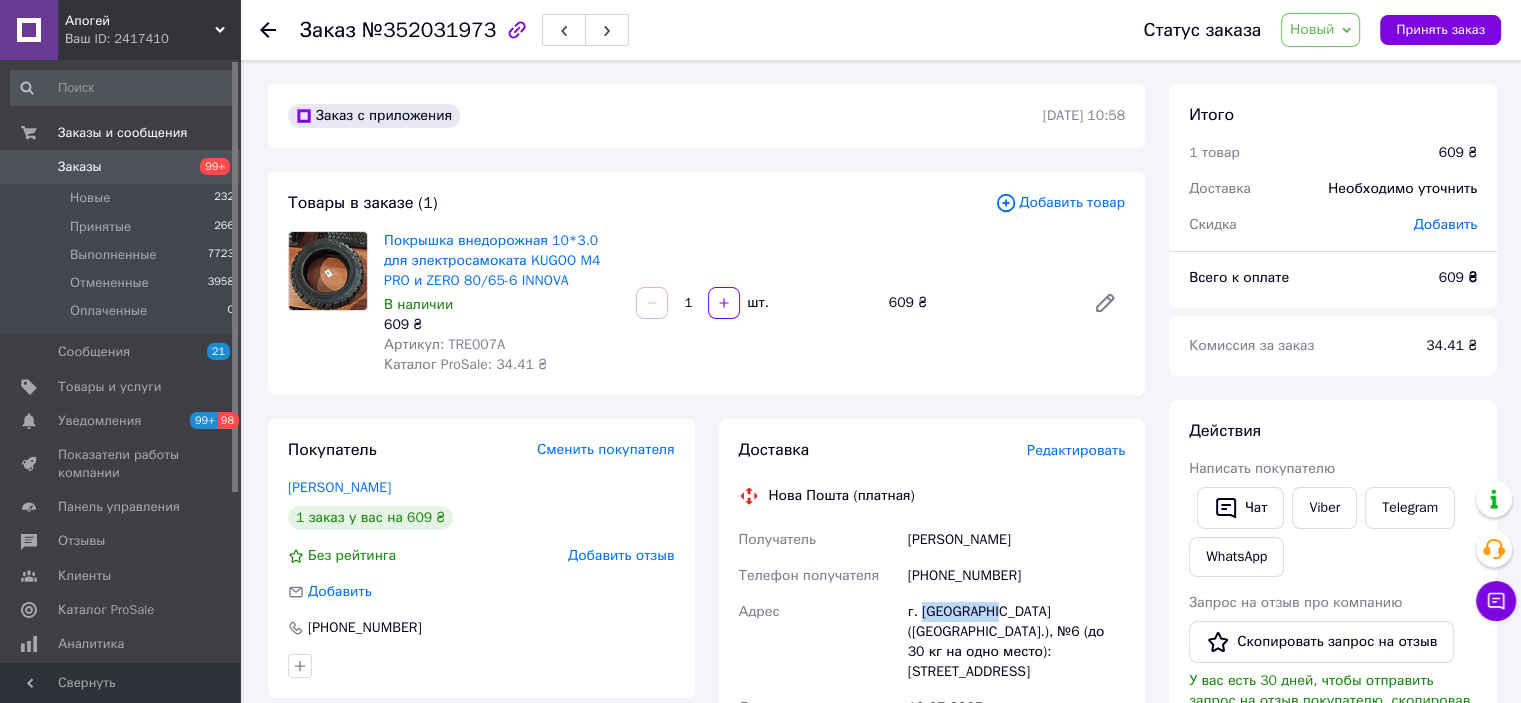 click on "г. [GEOGRAPHIC_DATA] ([GEOGRAPHIC_DATA].), №6 (до 30 кг на одно место): [STREET_ADDRESS]" at bounding box center [1016, 642] 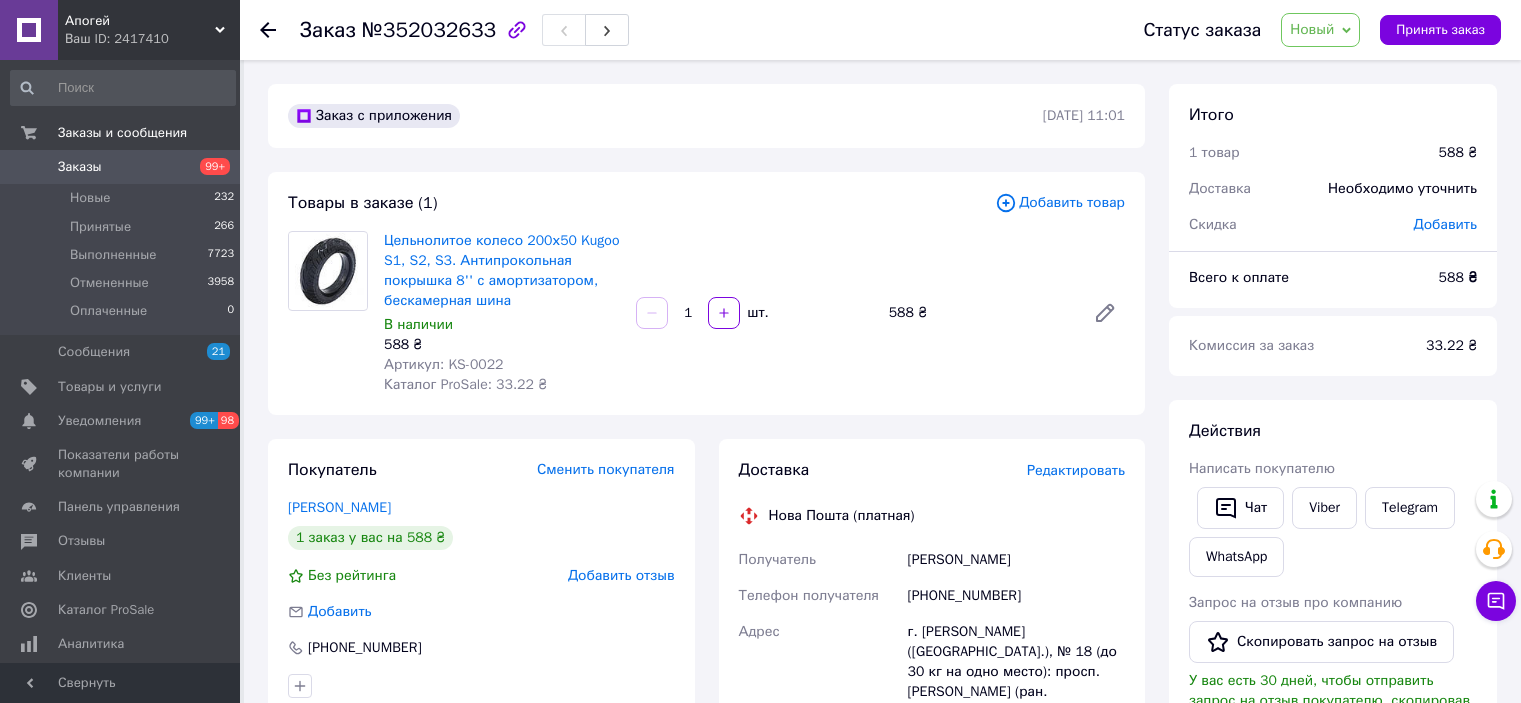 scroll, scrollTop: 0, scrollLeft: 0, axis: both 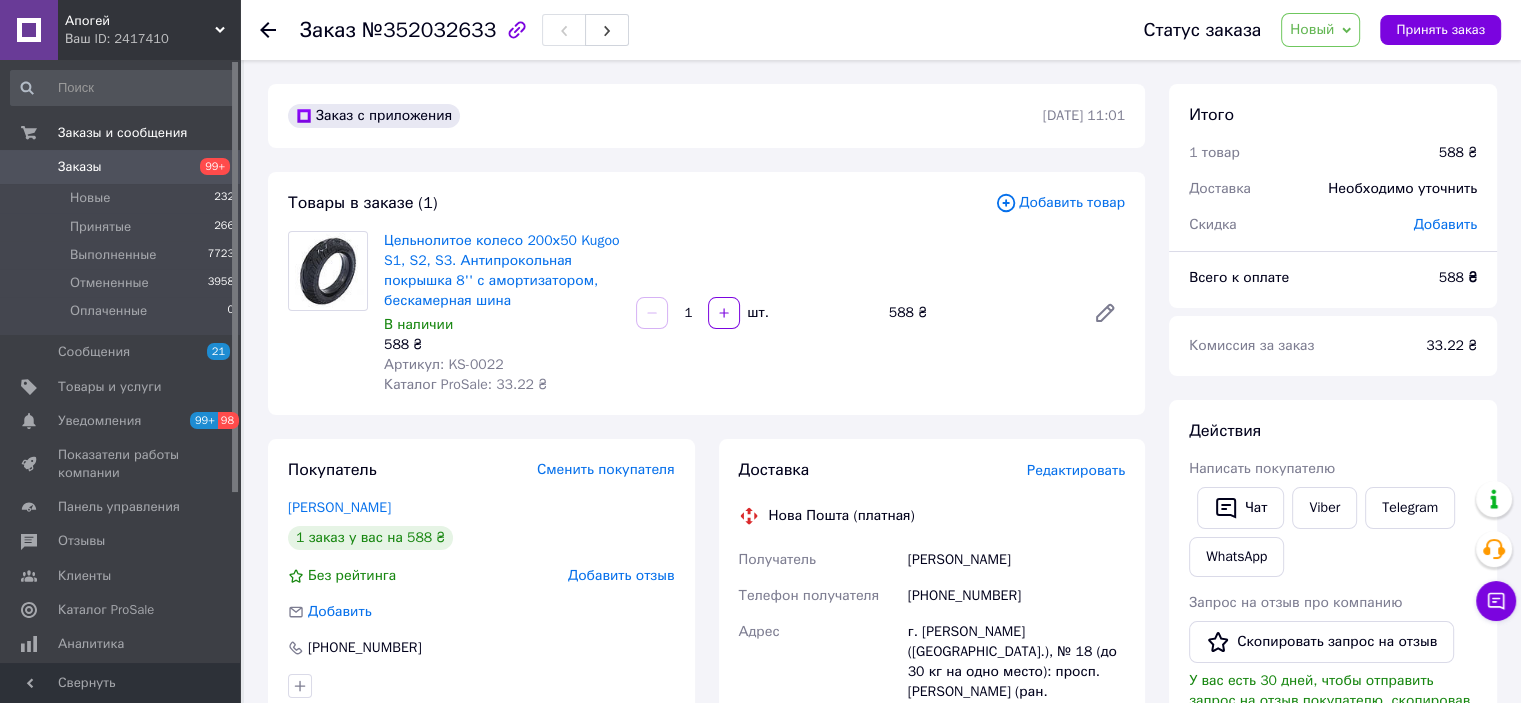 click on "[PERSON_NAME]" at bounding box center (1016, 560) 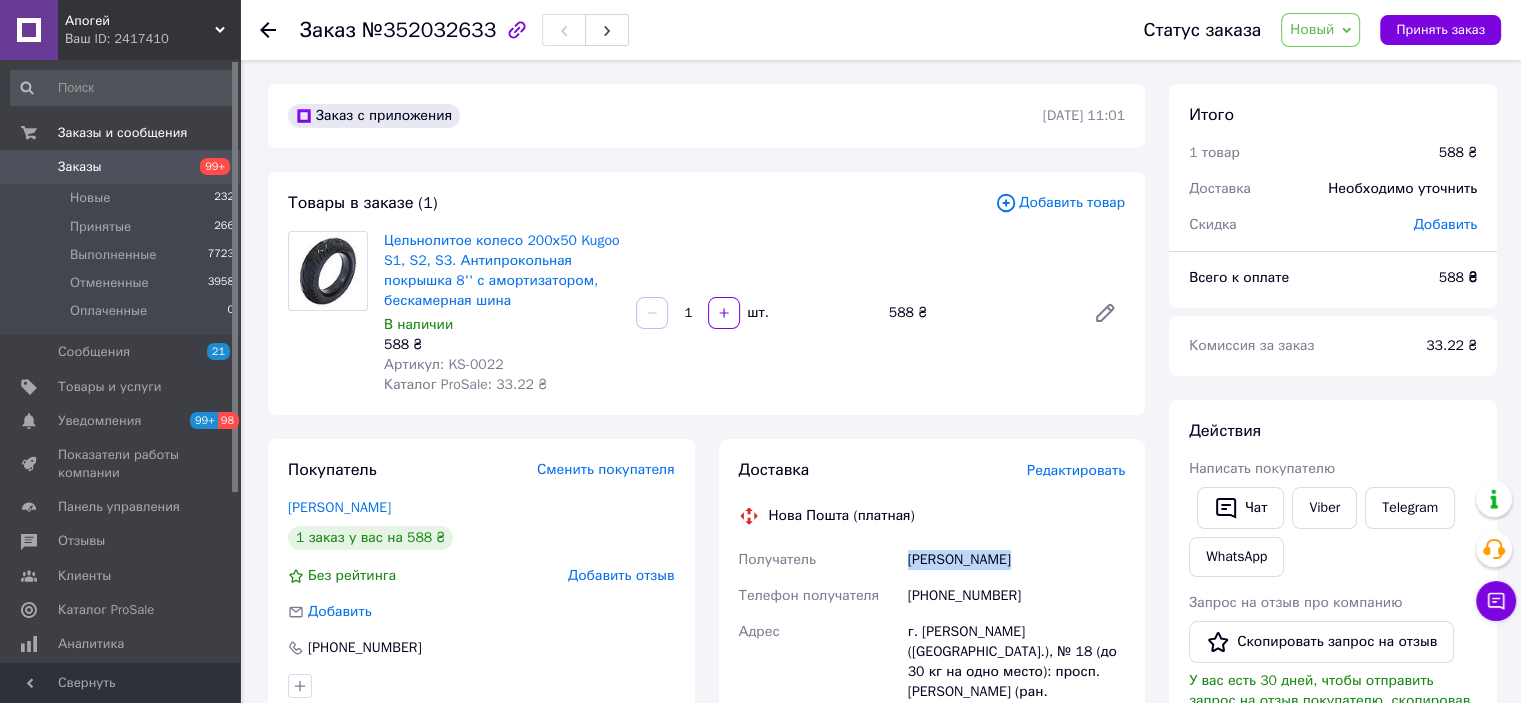 click on "Ілля Марченков" at bounding box center [1016, 560] 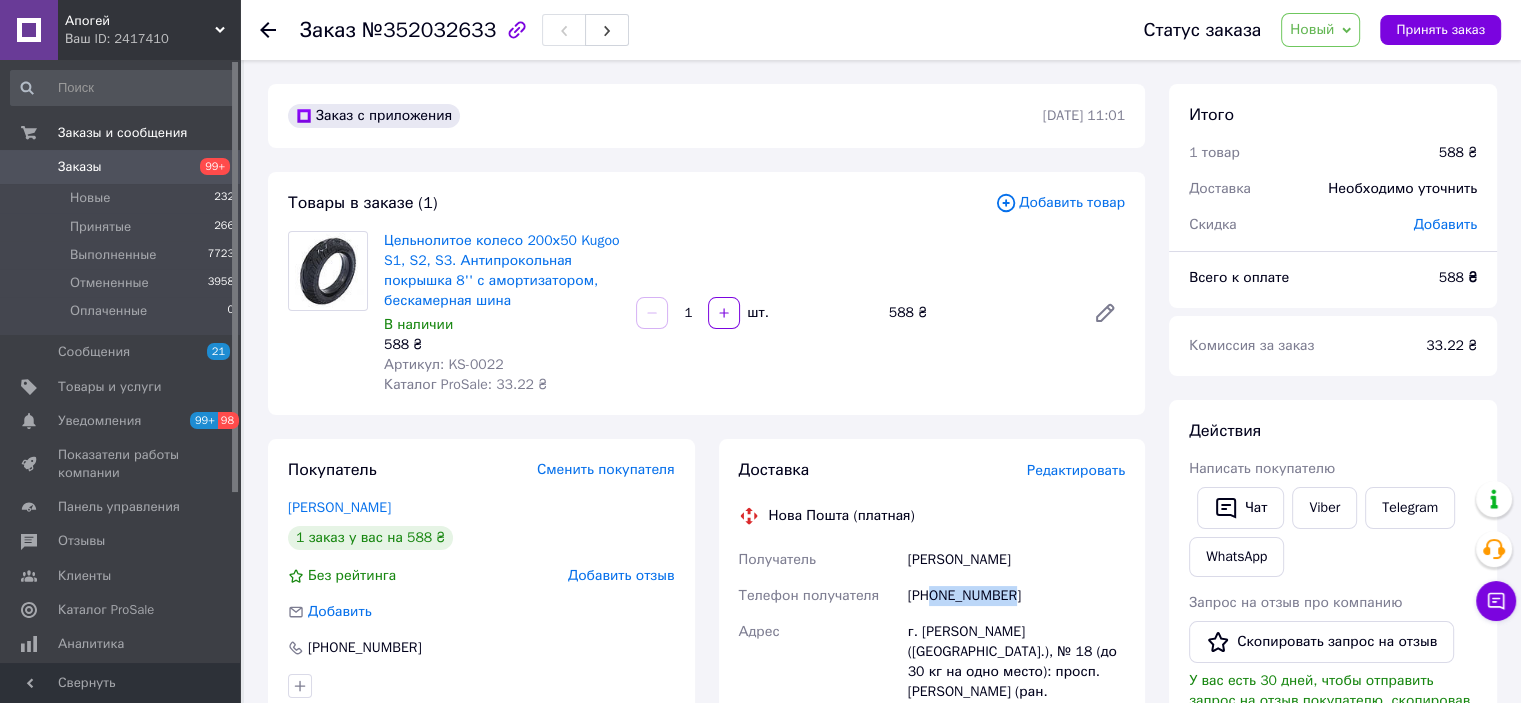 drag, startPoint x: 933, startPoint y: 598, endPoint x: 1028, endPoint y: 598, distance: 95 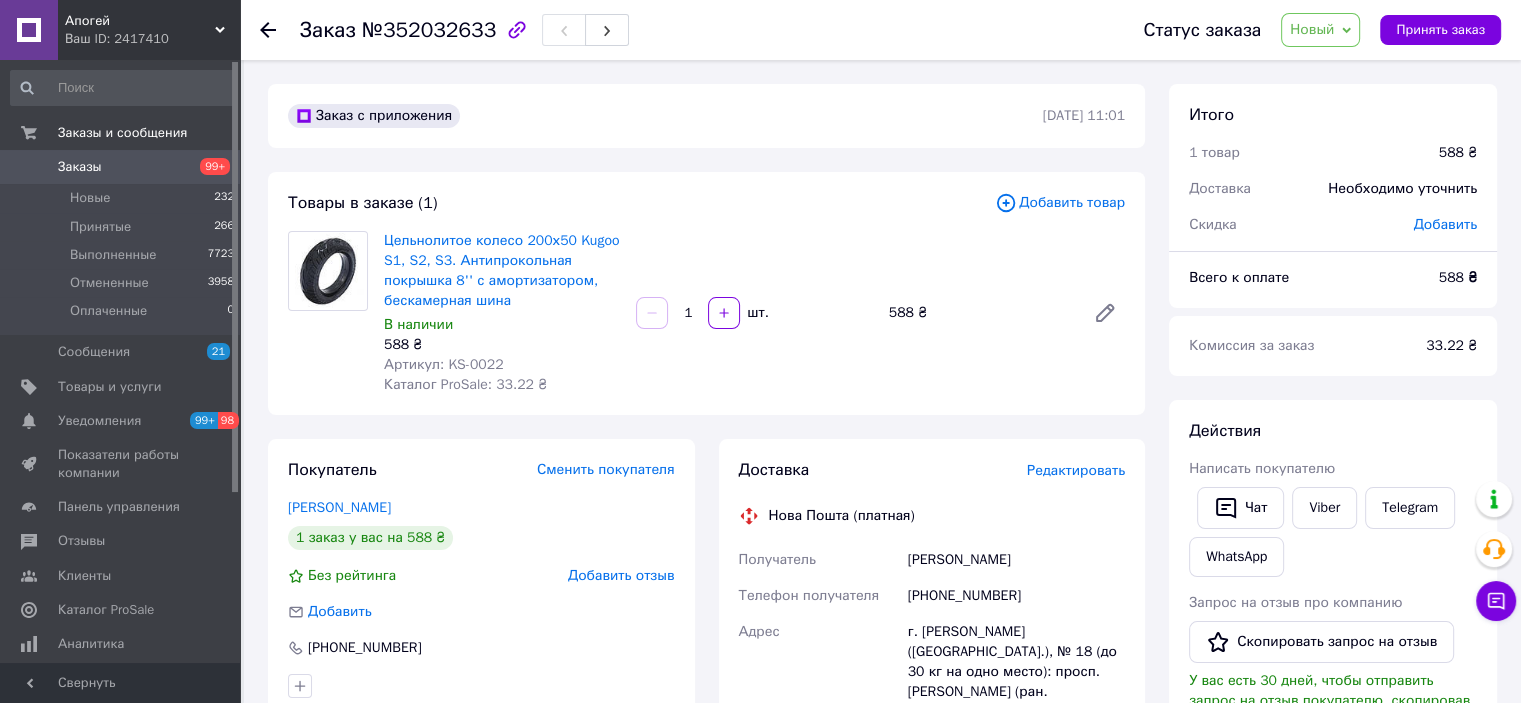 click on "г. Николаев (Николаевская обл.), № 18 (до 30 кг на одно место): просп. Богоявленский (ран. Октябрьский), 342/2" at bounding box center (1016, 672) 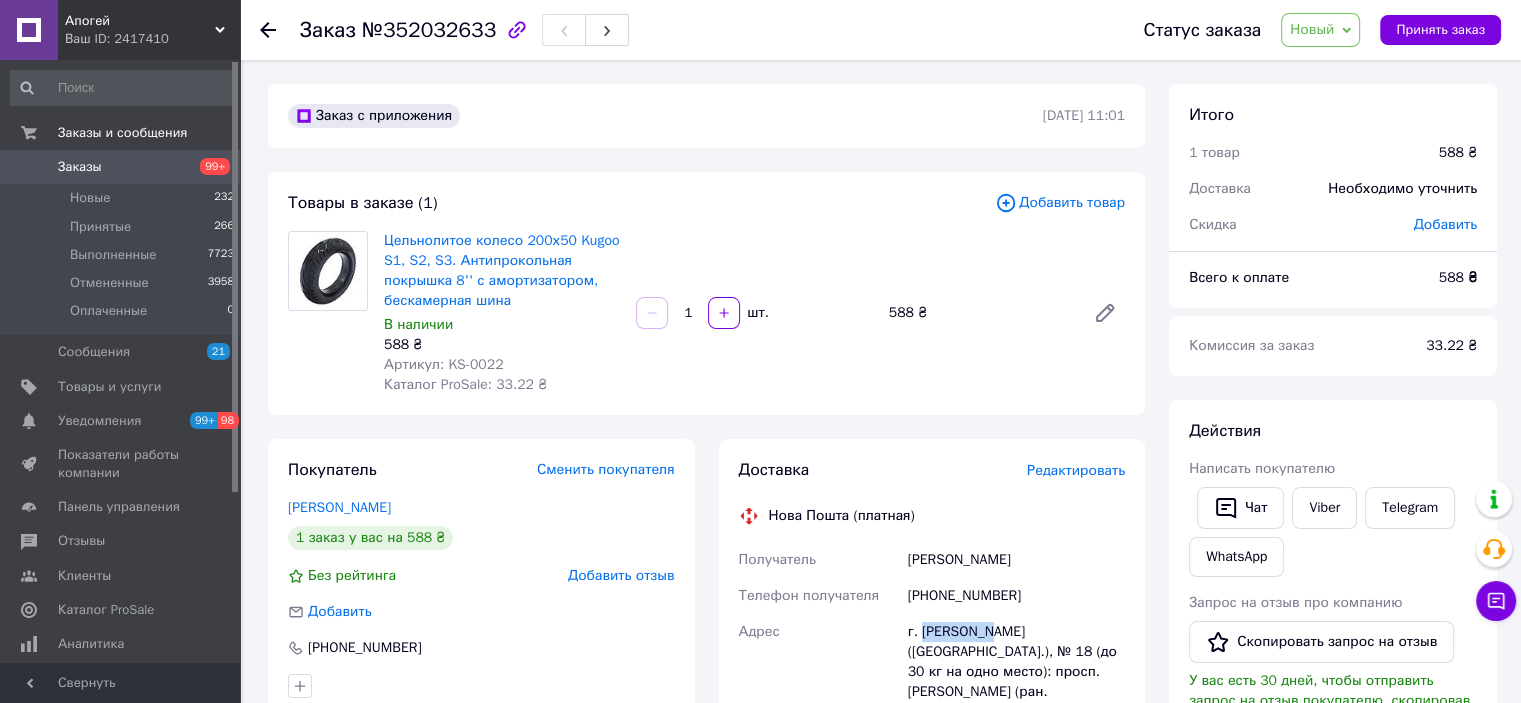 click on "г. Николаев (Николаевская обл.), № 18 (до 30 кг на одно место): просп. Богоявленский (ран. Октябрьский), 342/2" at bounding box center (1016, 672) 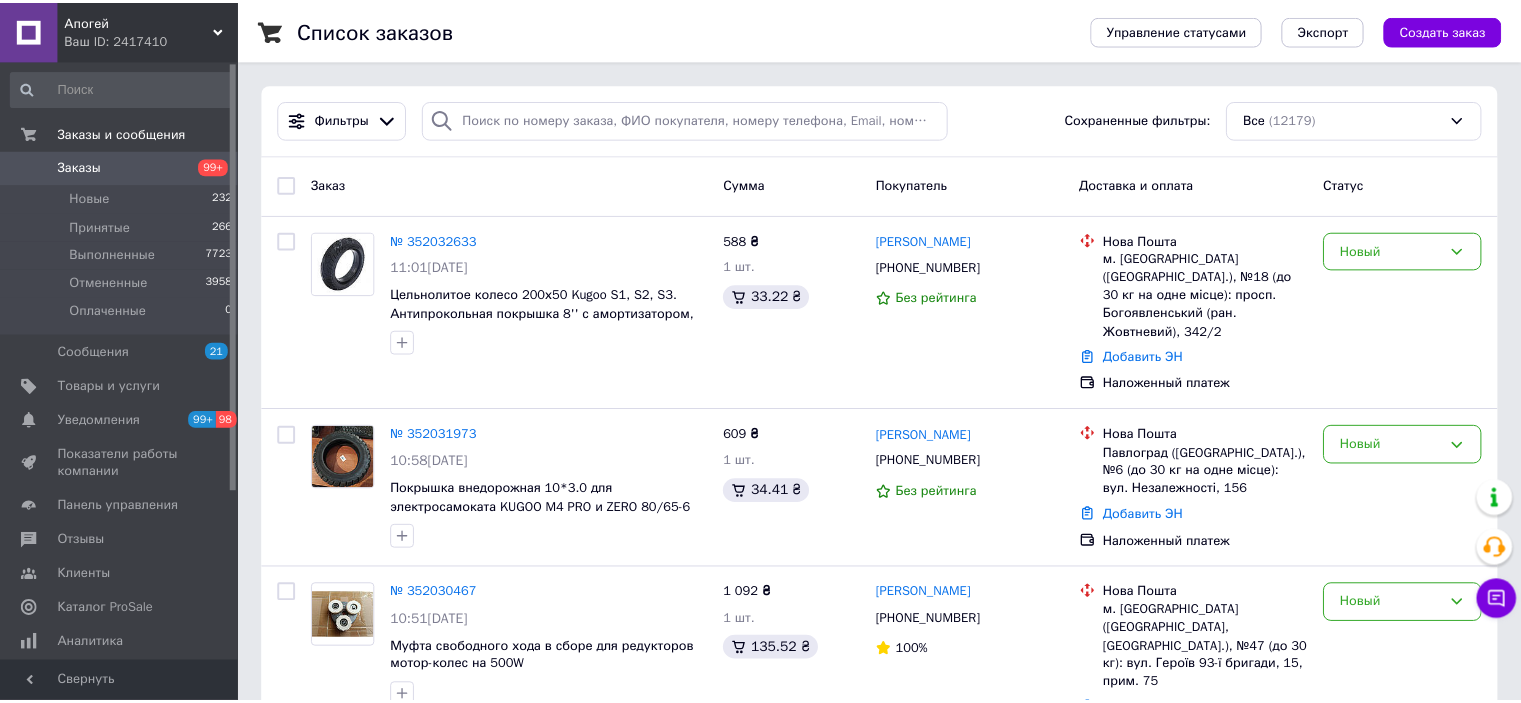 scroll, scrollTop: 0, scrollLeft: 0, axis: both 